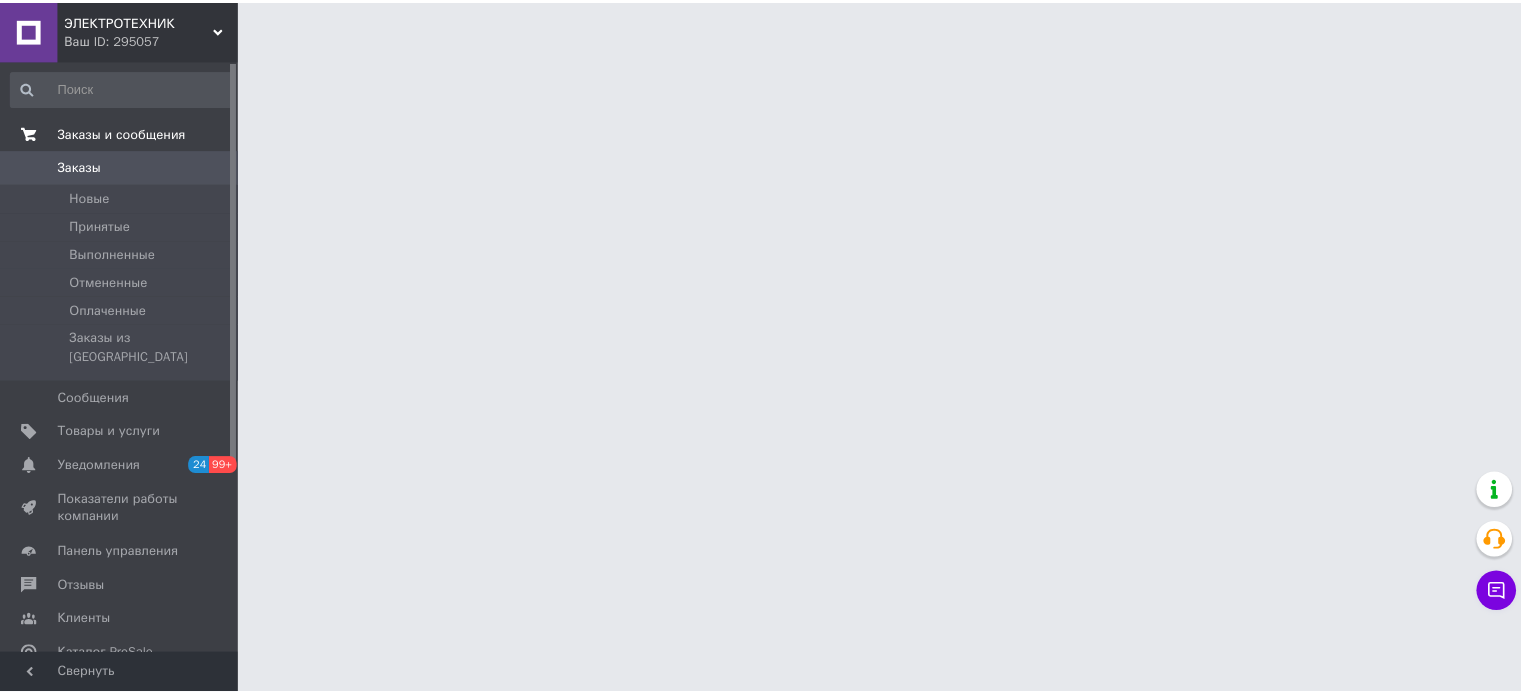 scroll, scrollTop: 0, scrollLeft: 0, axis: both 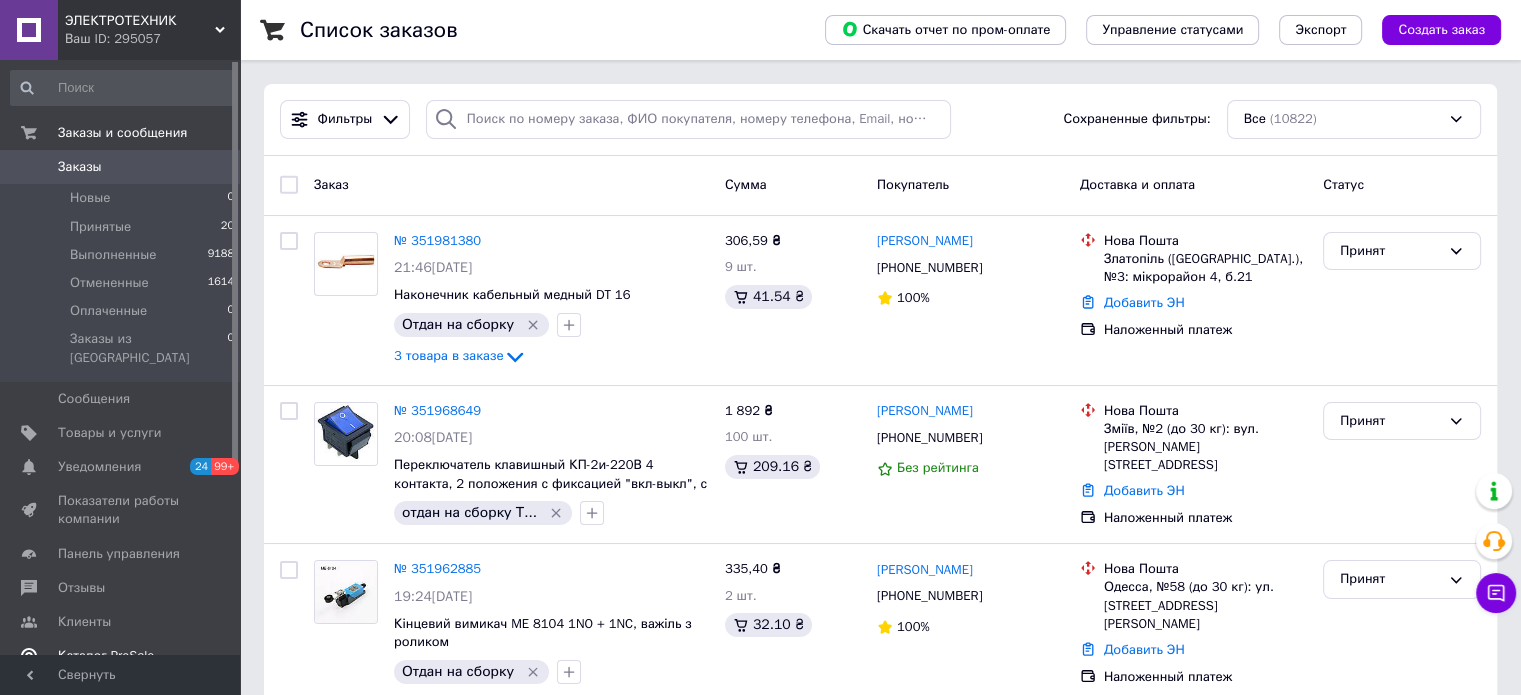 click on "Каталог ProSale" at bounding box center [106, 656] 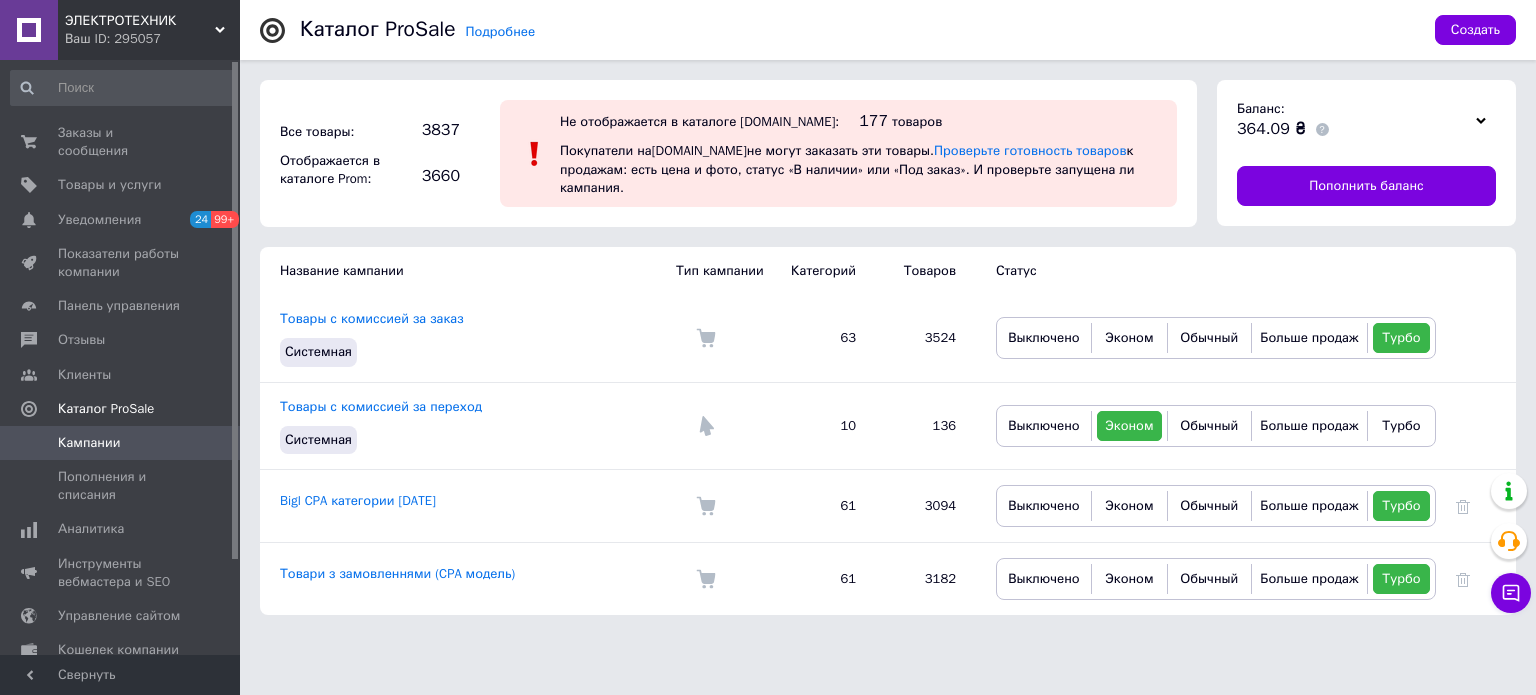 click on "Название кампании" at bounding box center [468, 271] 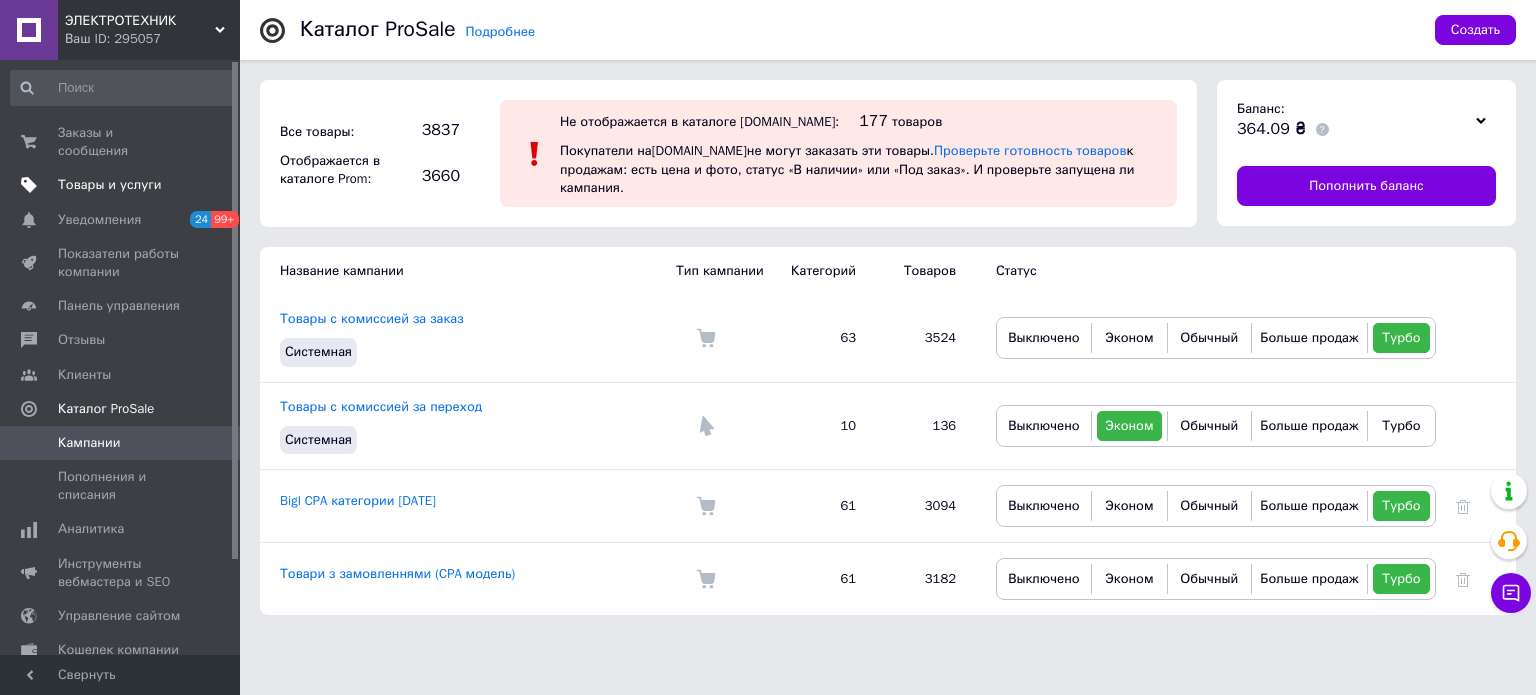 click on "Товары и услуги" at bounding box center [110, 185] 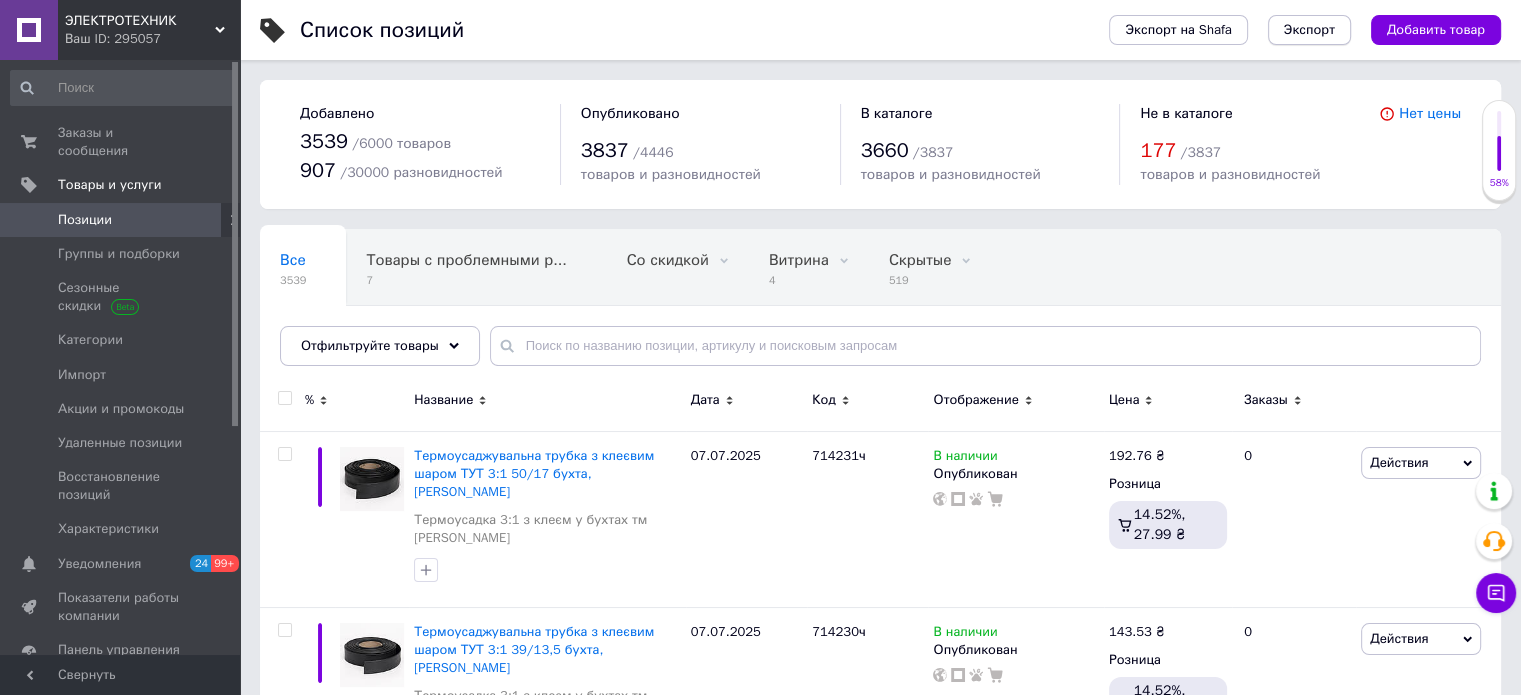 click on "Экспорт" at bounding box center (1309, 30) 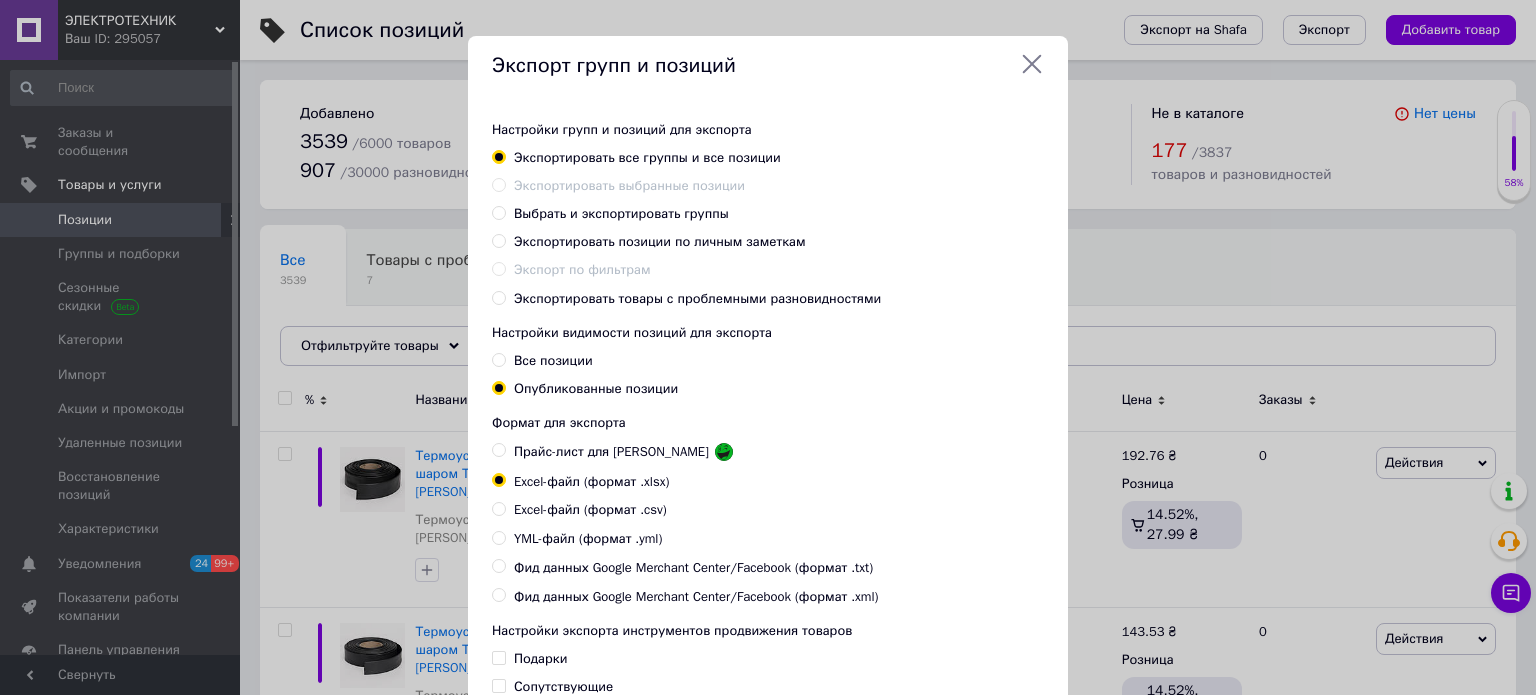 click 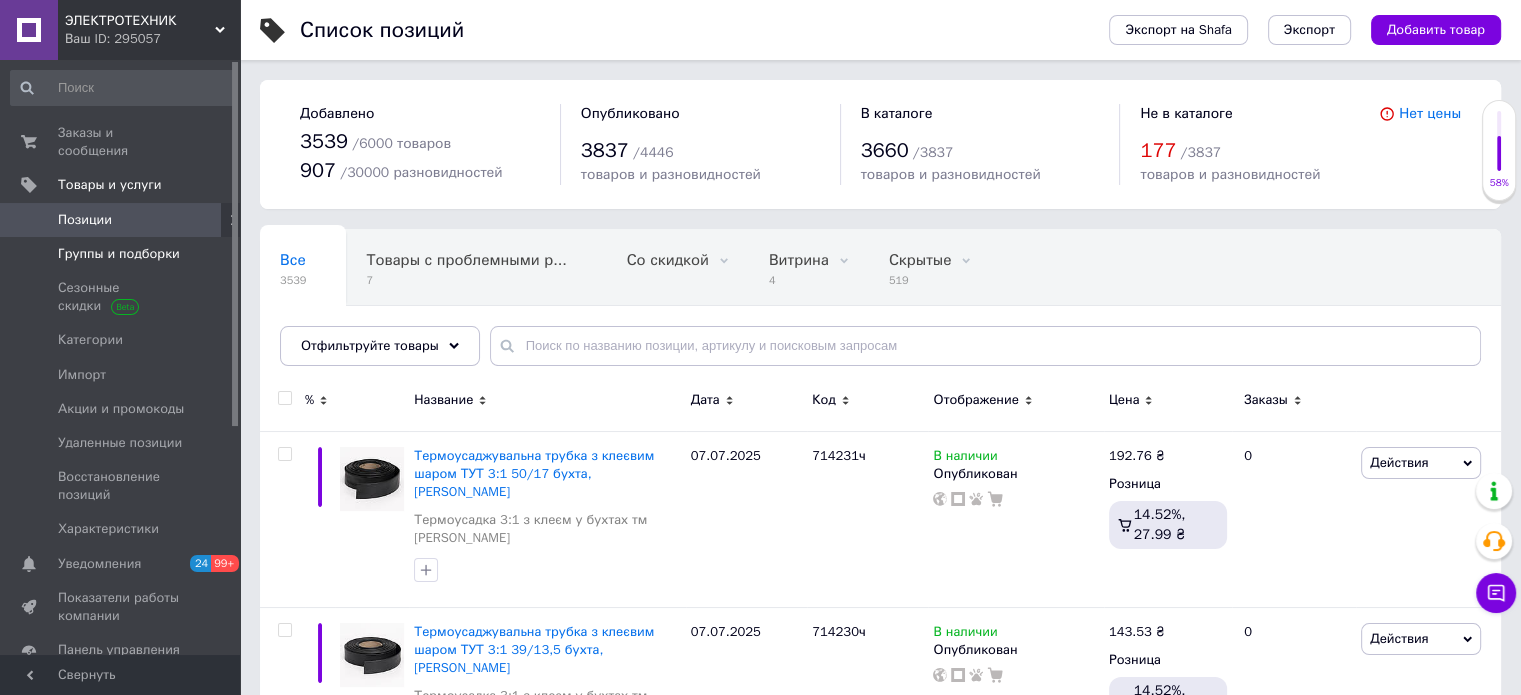 click on "Группы и подборки" at bounding box center [119, 254] 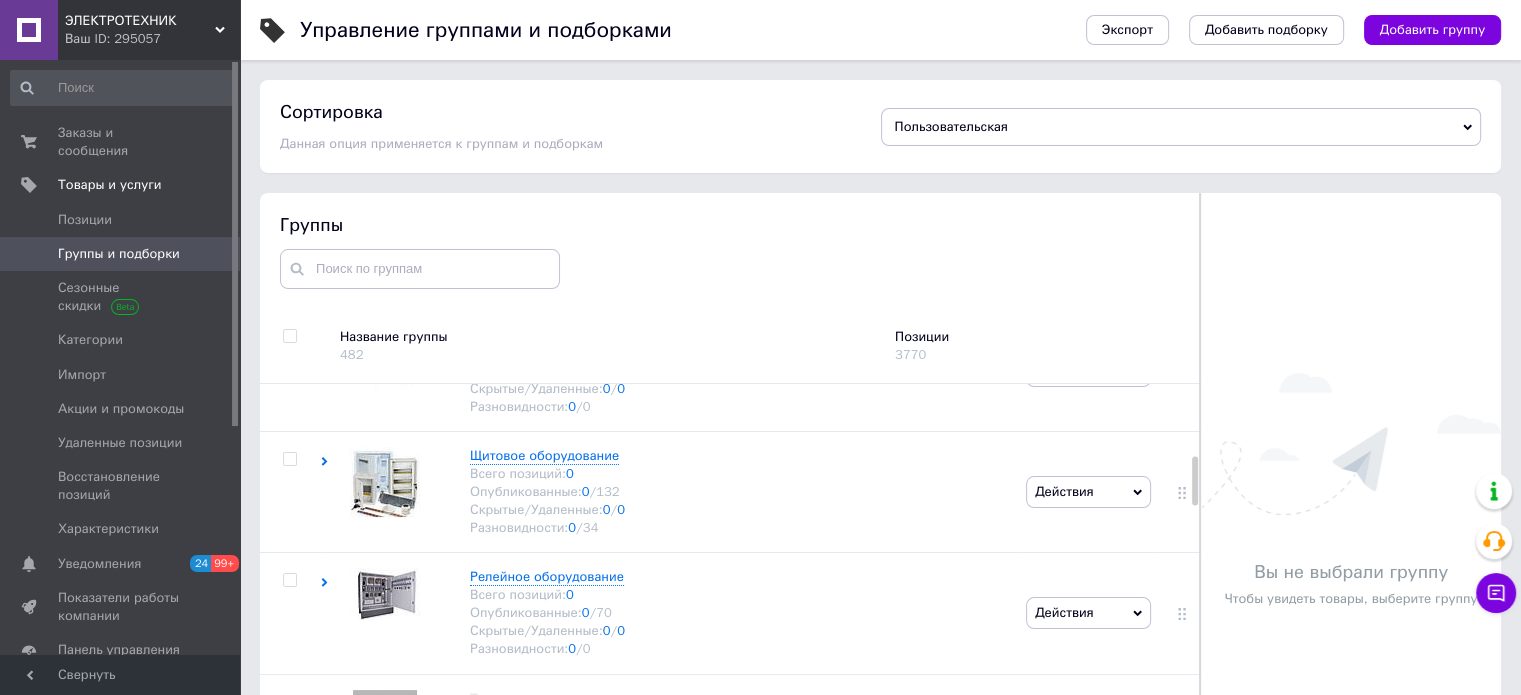 scroll, scrollTop: 600, scrollLeft: 0, axis: vertical 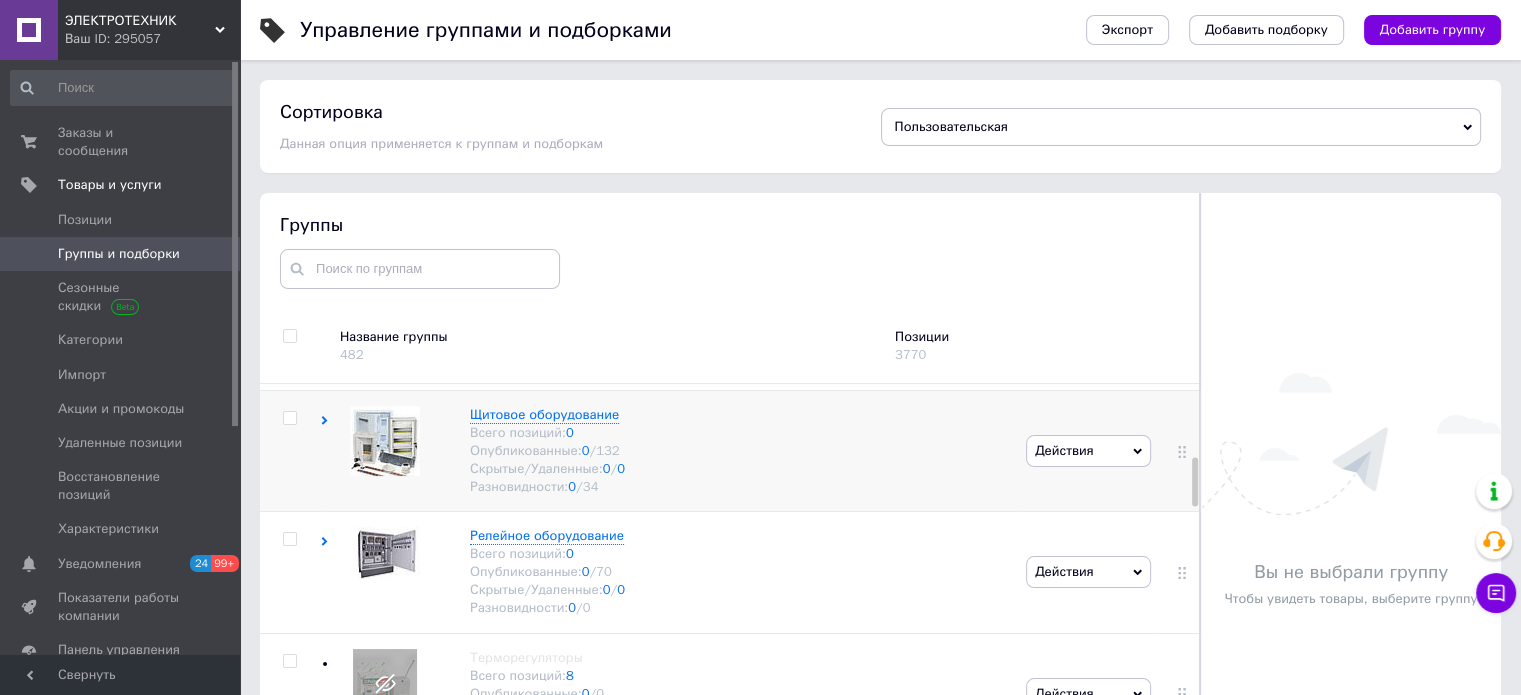 click 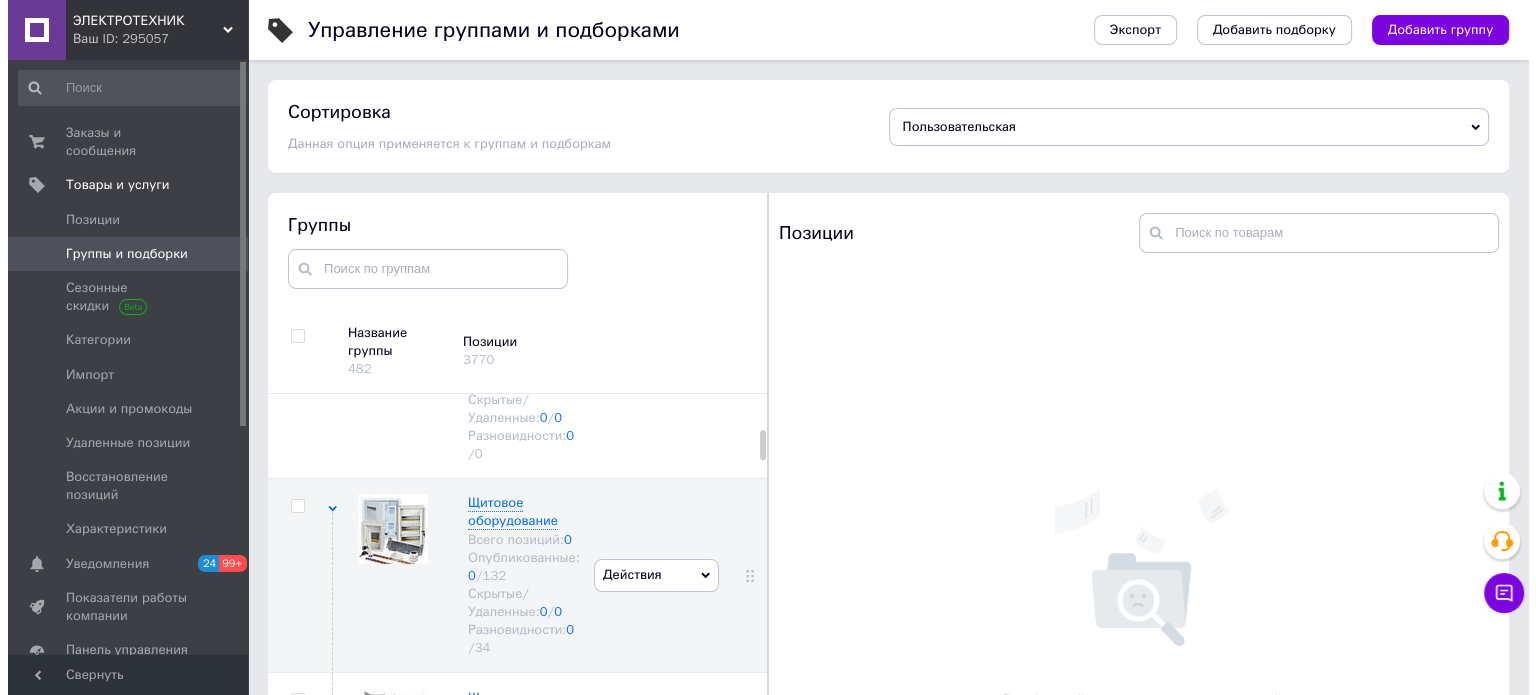 scroll, scrollTop: 839, scrollLeft: 0, axis: vertical 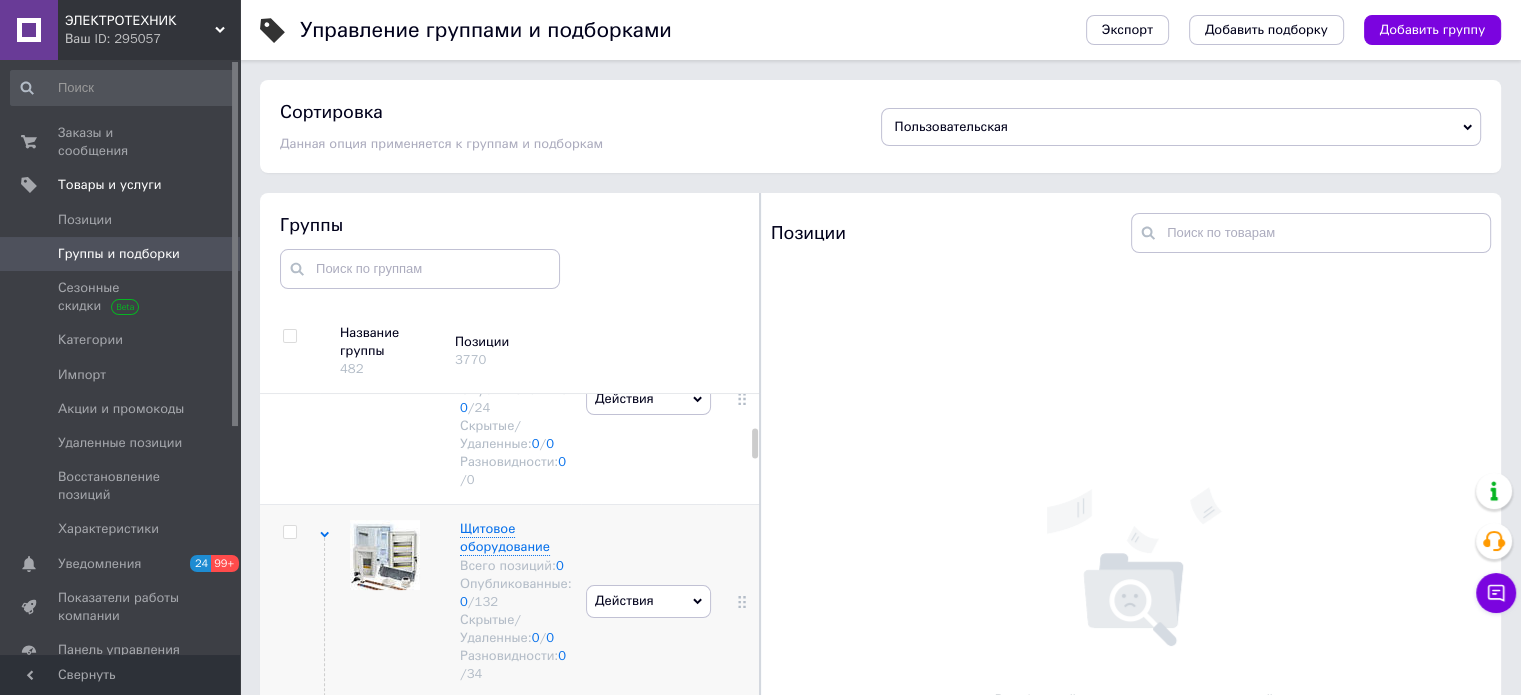click at bounding box center (289, 532) 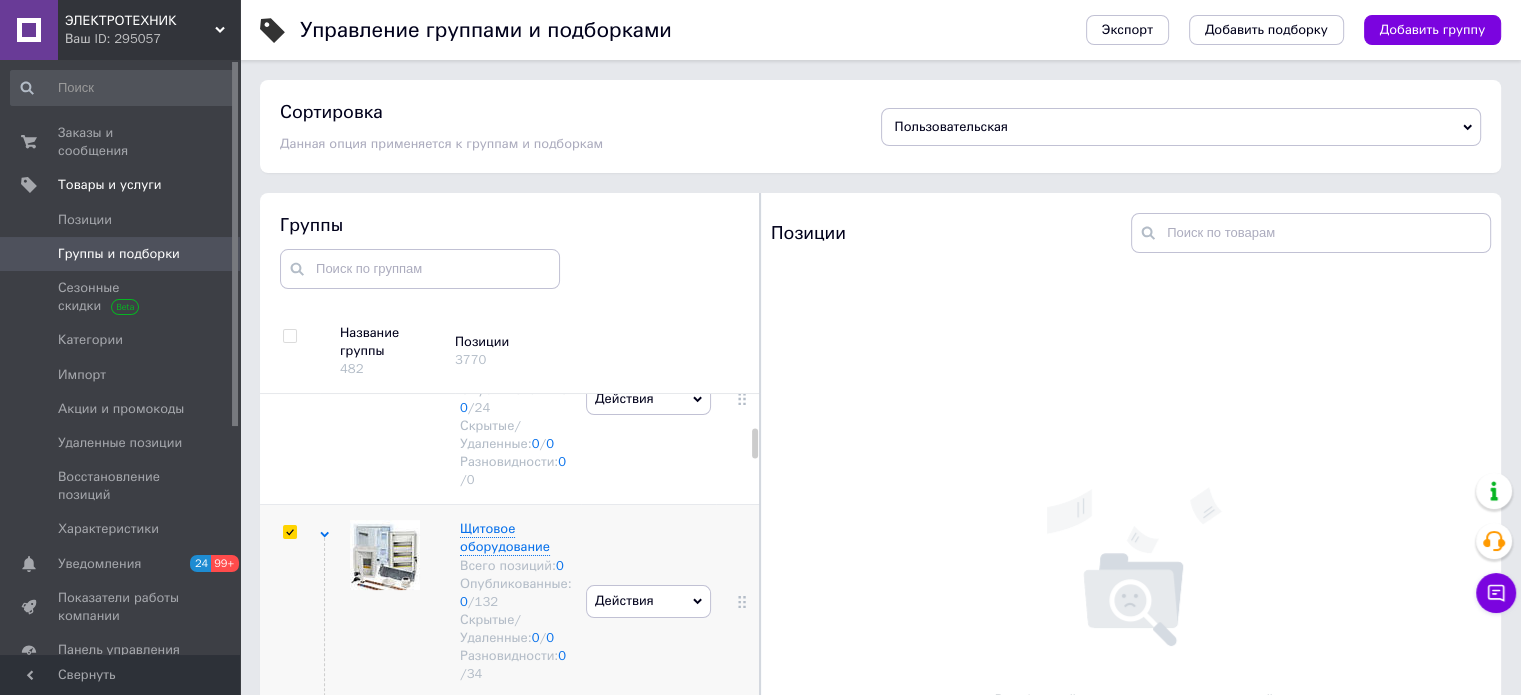 checkbox on "true" 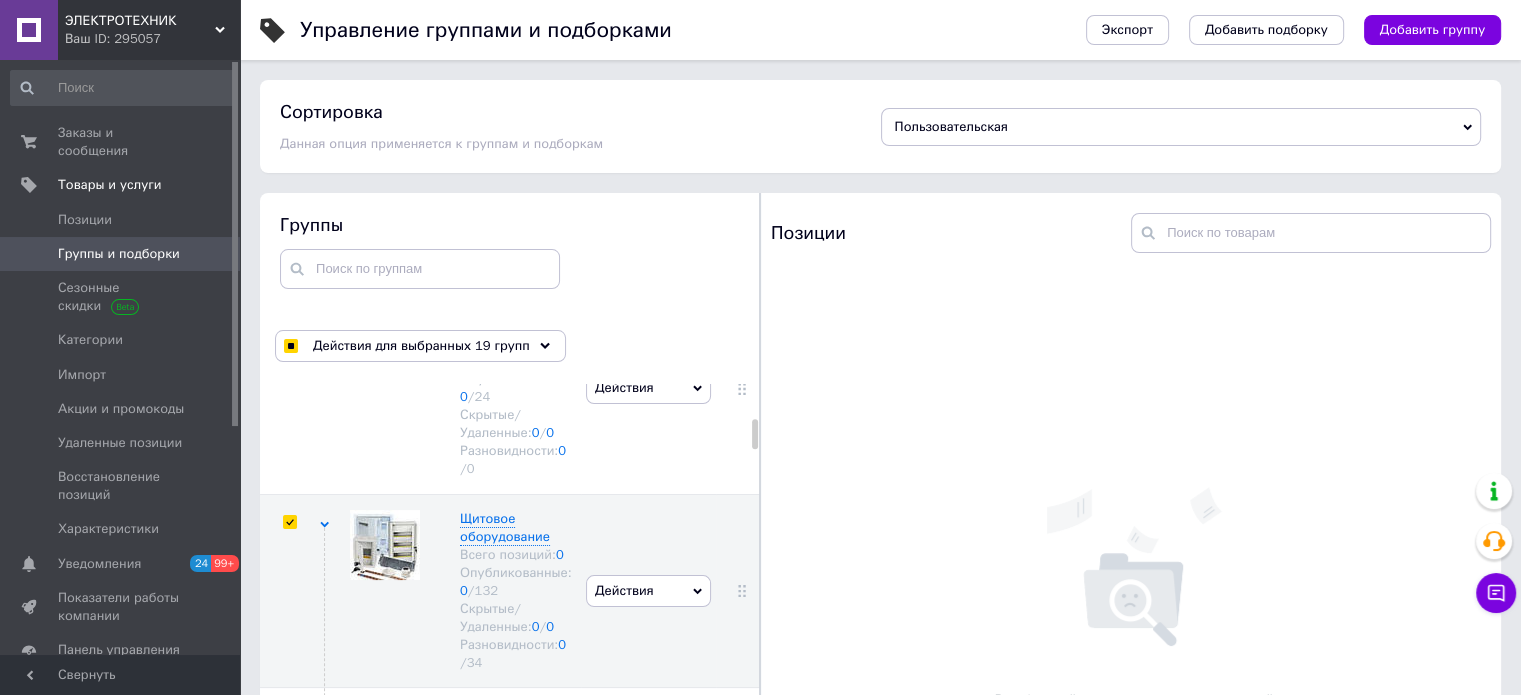 click on "Группы и подборки" at bounding box center (119, 254) 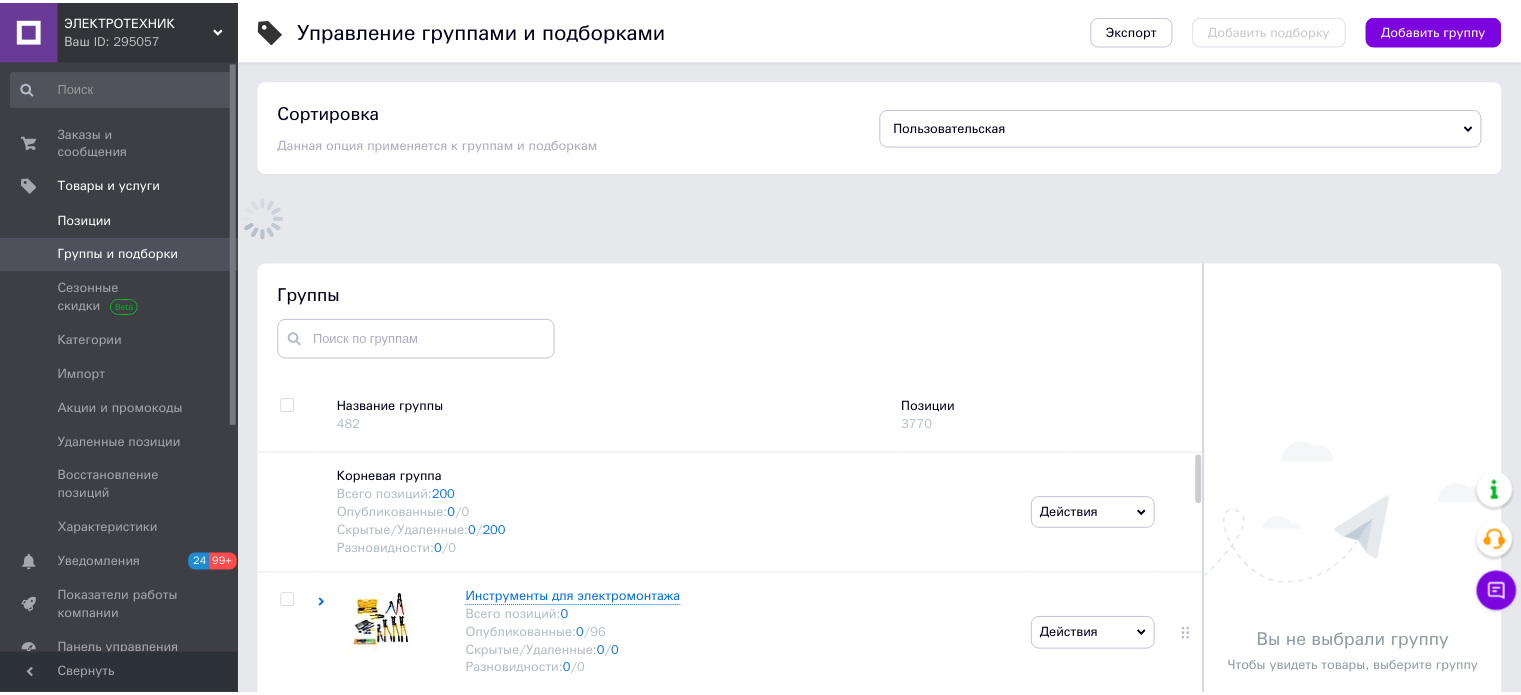 scroll, scrollTop: 113, scrollLeft: 0, axis: vertical 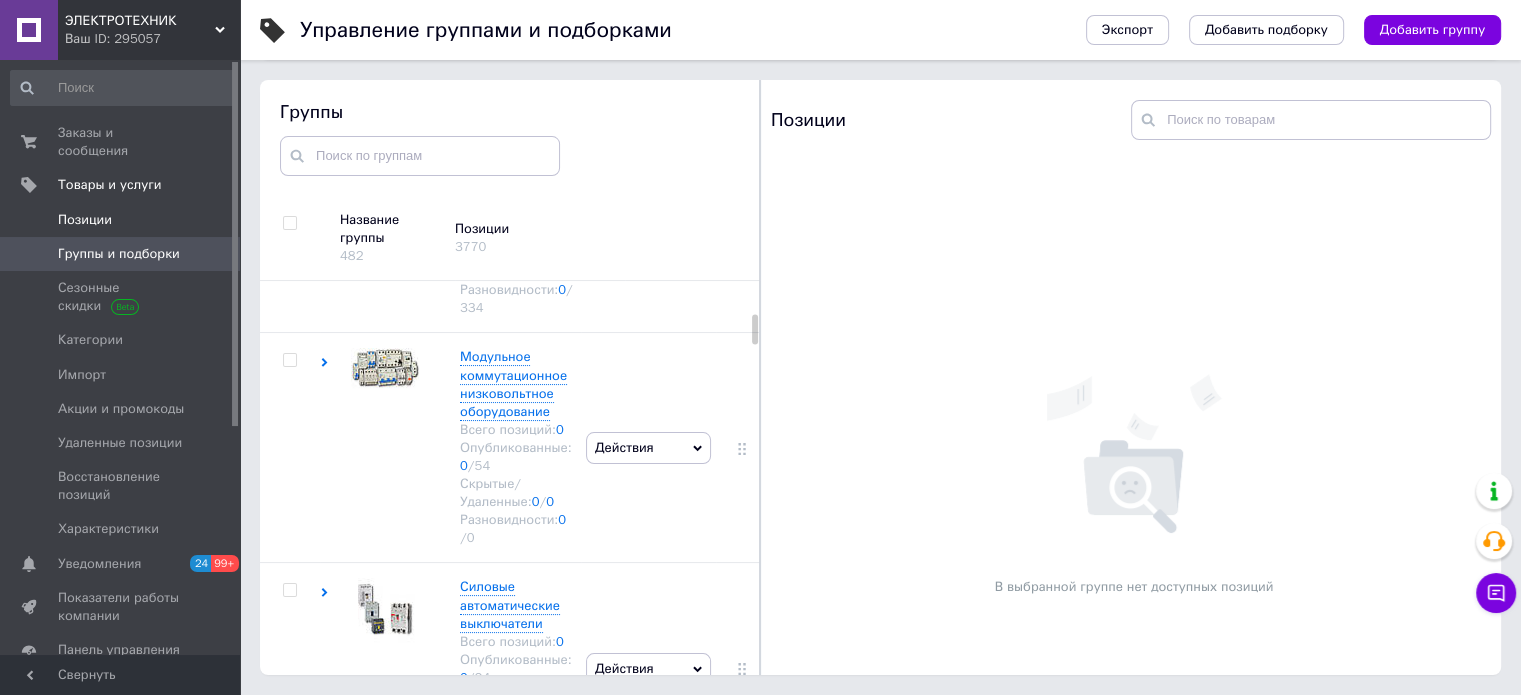 click on "Позиции" at bounding box center (85, 220) 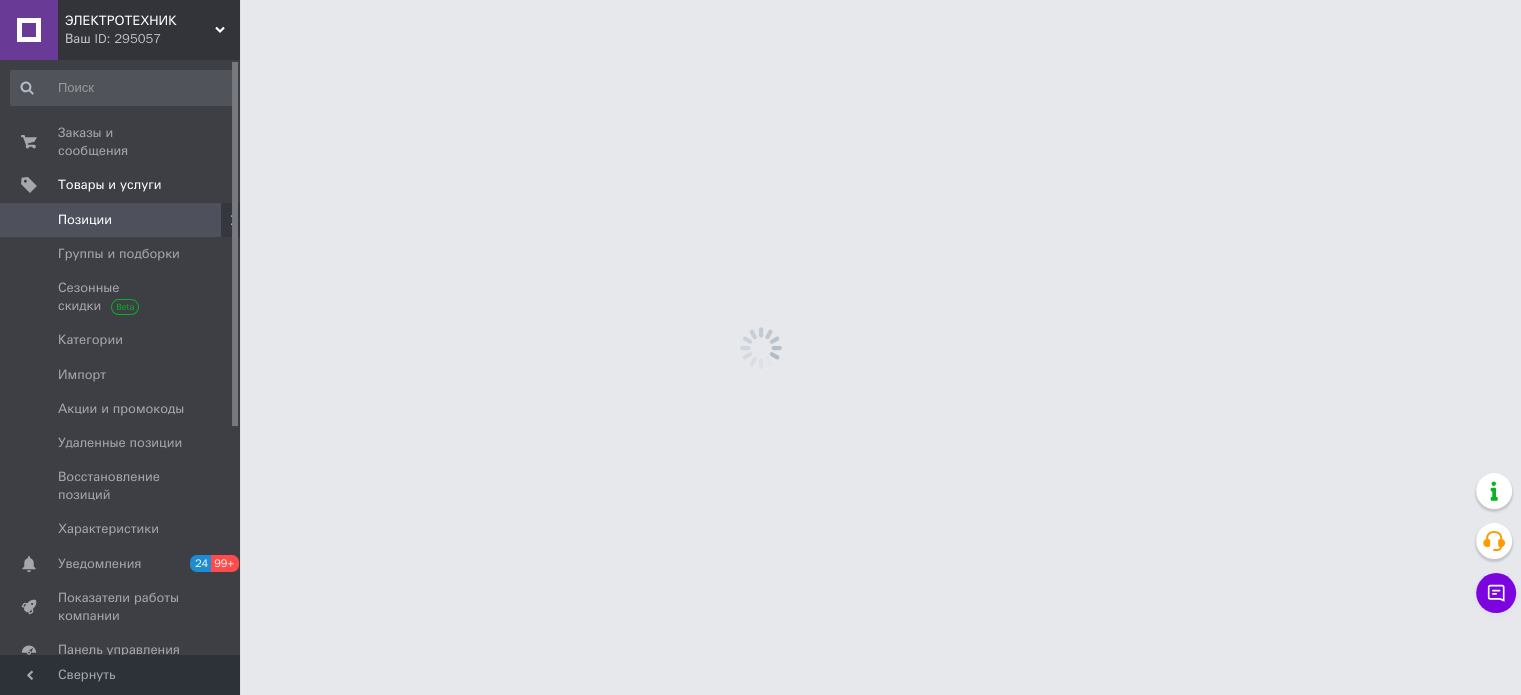 scroll, scrollTop: 0, scrollLeft: 0, axis: both 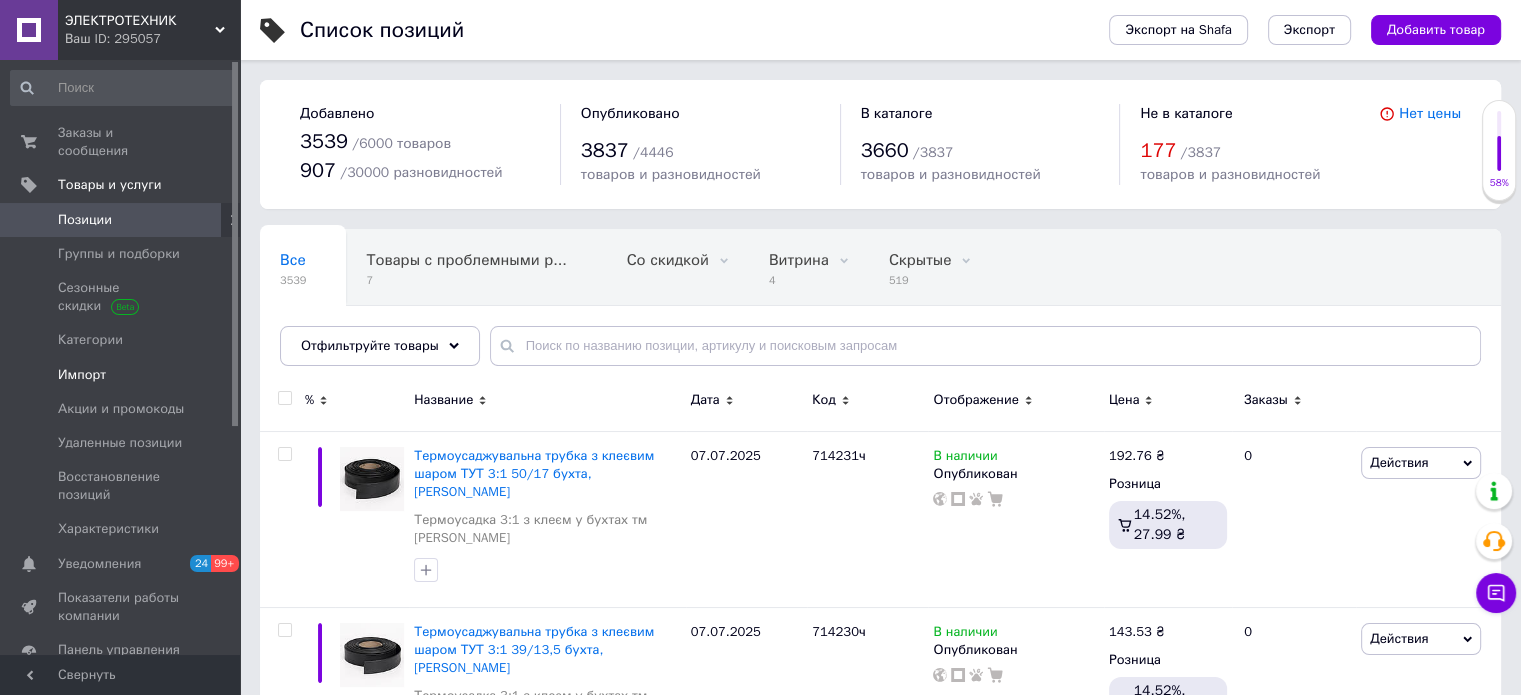 click on "Импорт" at bounding box center [82, 375] 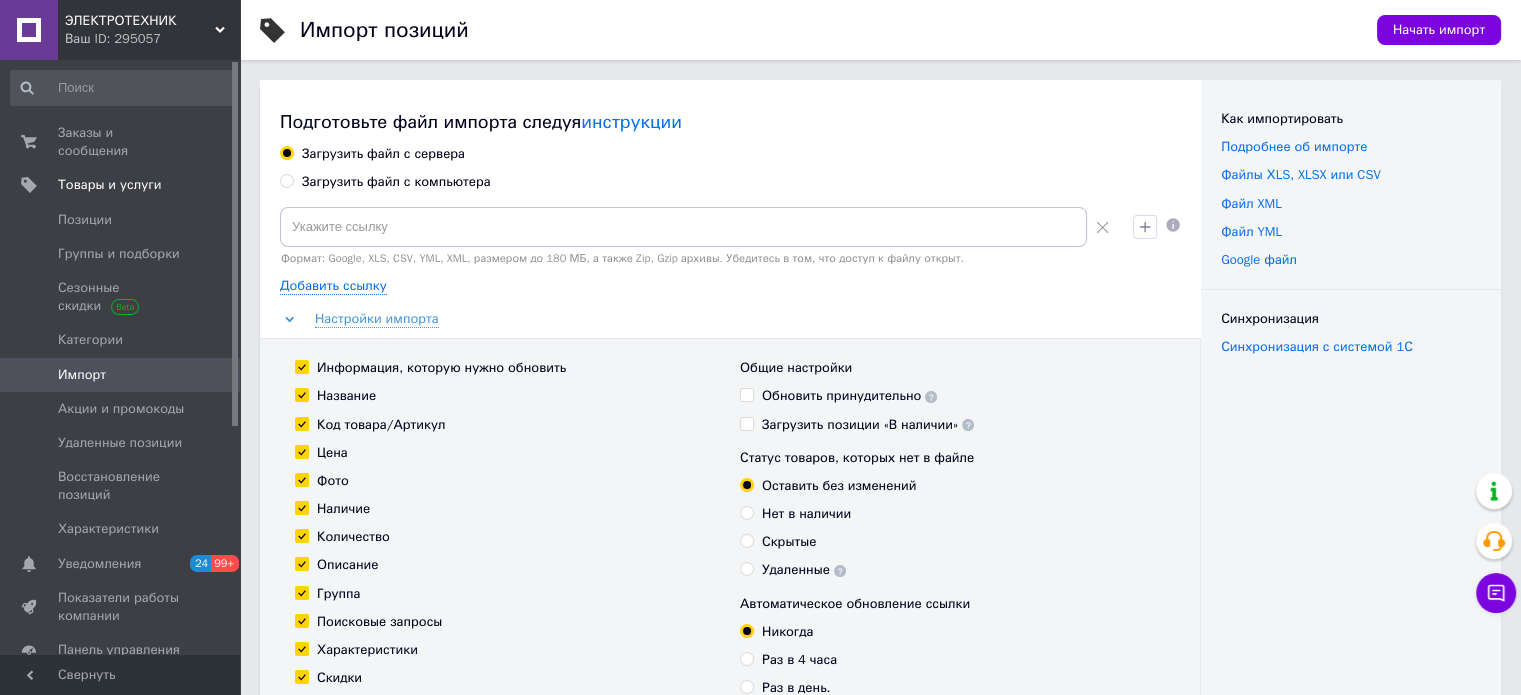 click on "Загрузить файл с компьютера" at bounding box center (396, 182) 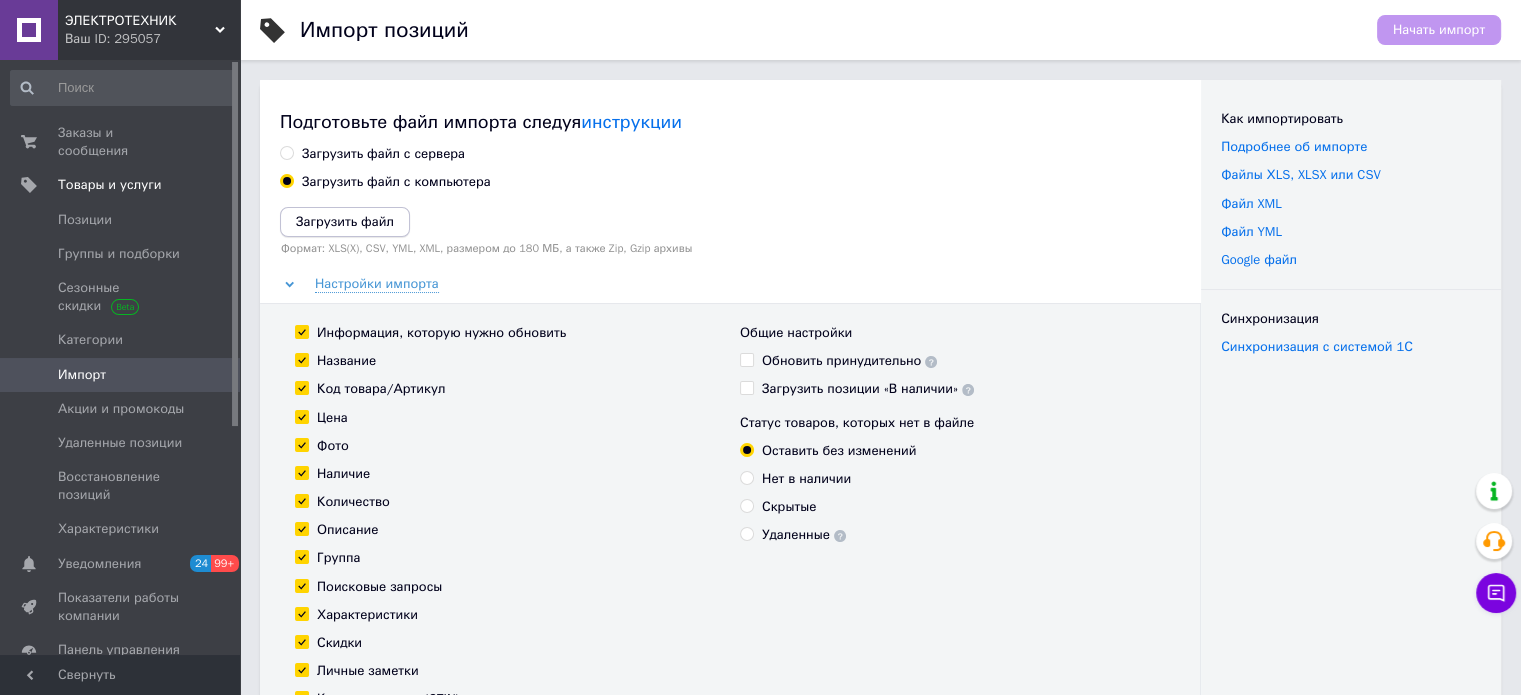 click on "Загрузить файл" at bounding box center [345, 221] 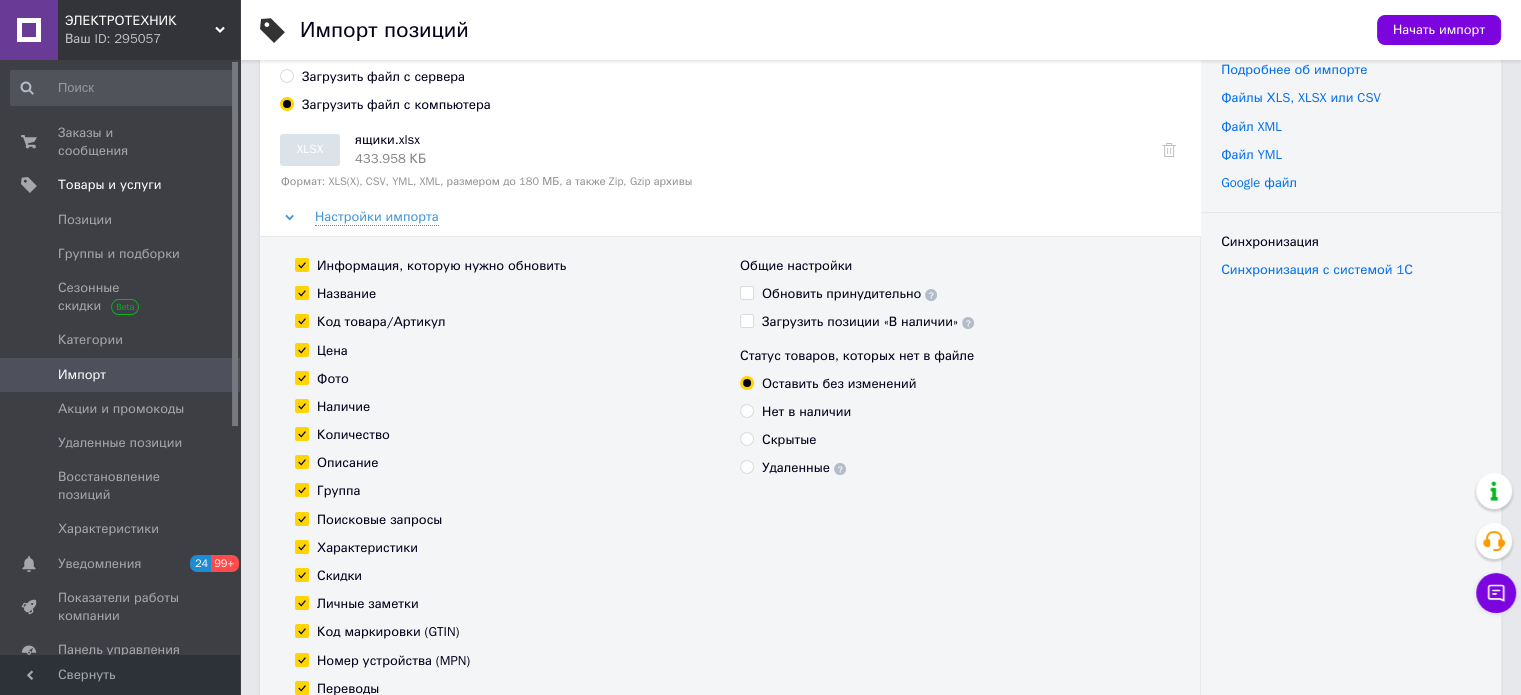 scroll, scrollTop: 0, scrollLeft: 0, axis: both 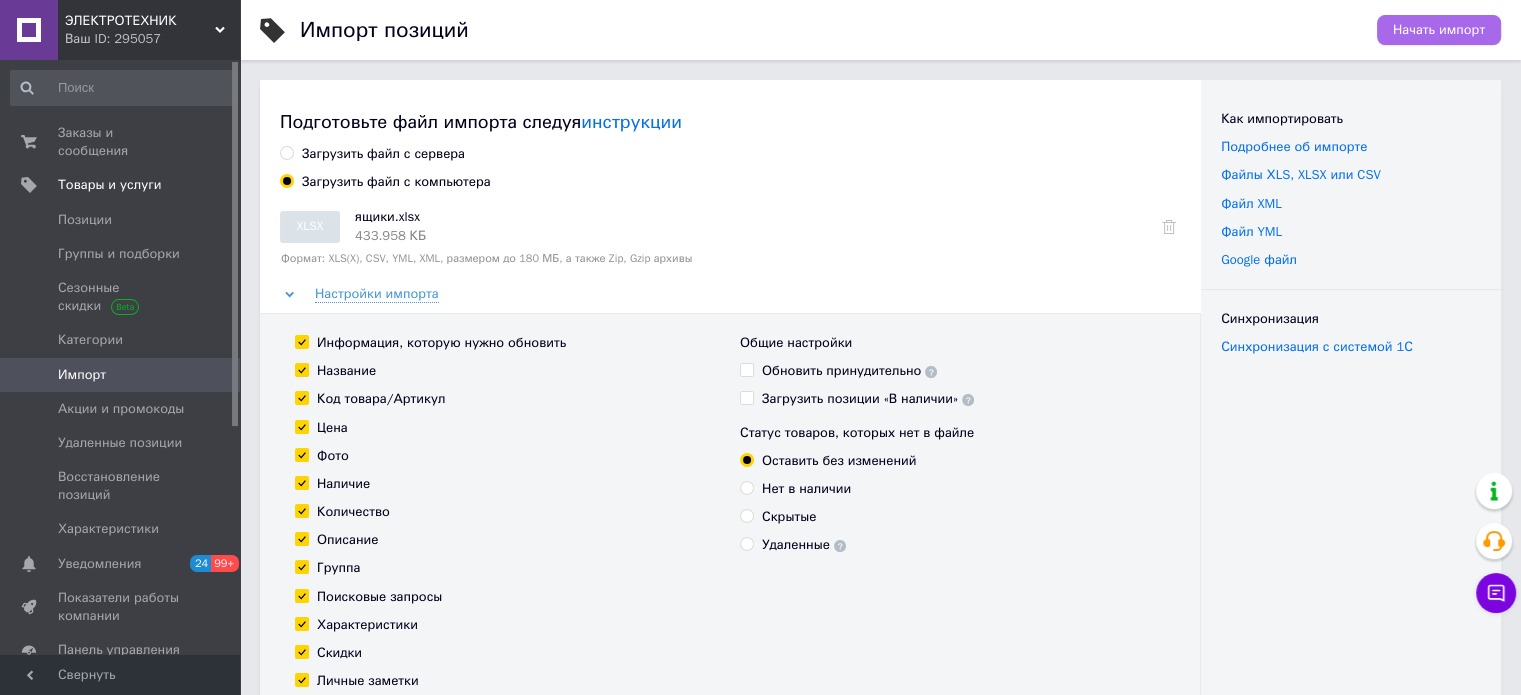 click on "Начать импорт" at bounding box center (1439, 30) 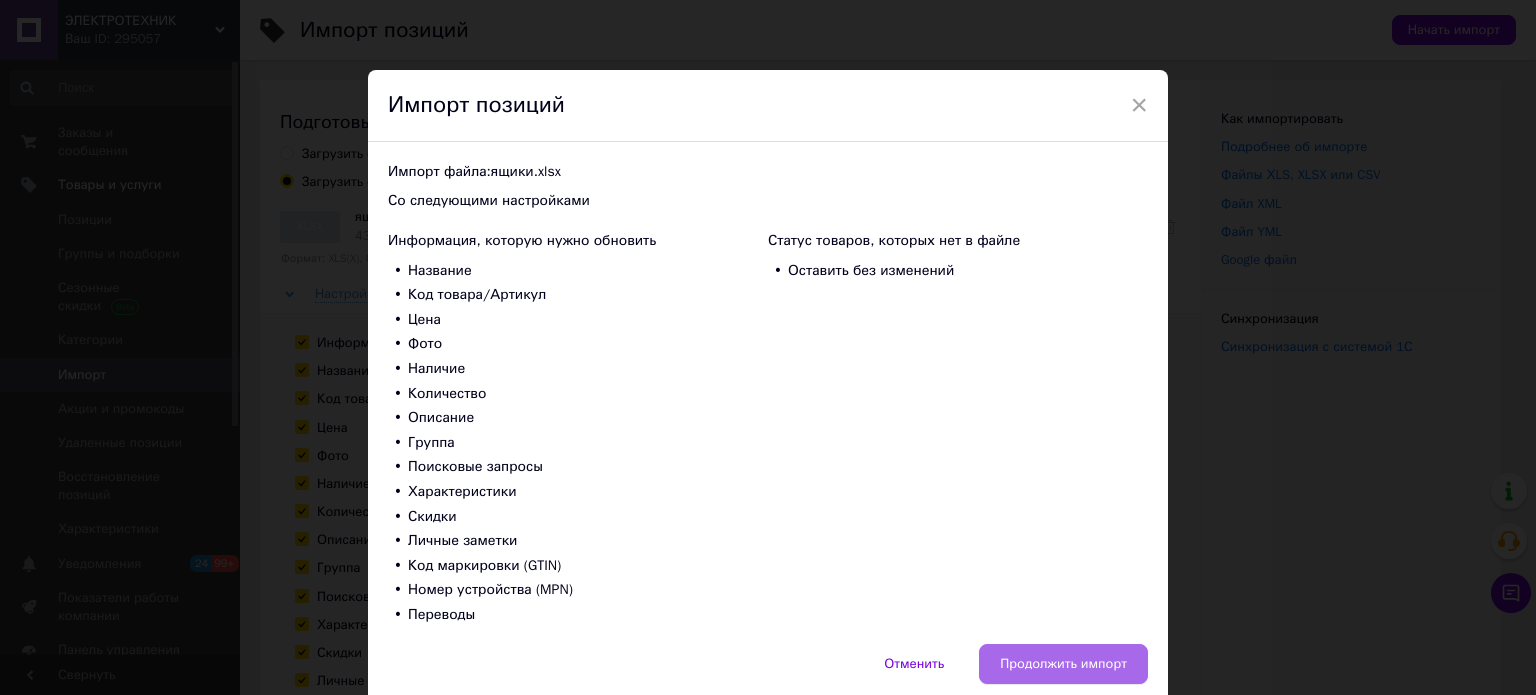 click on "Продолжить импорт" at bounding box center (1063, 664) 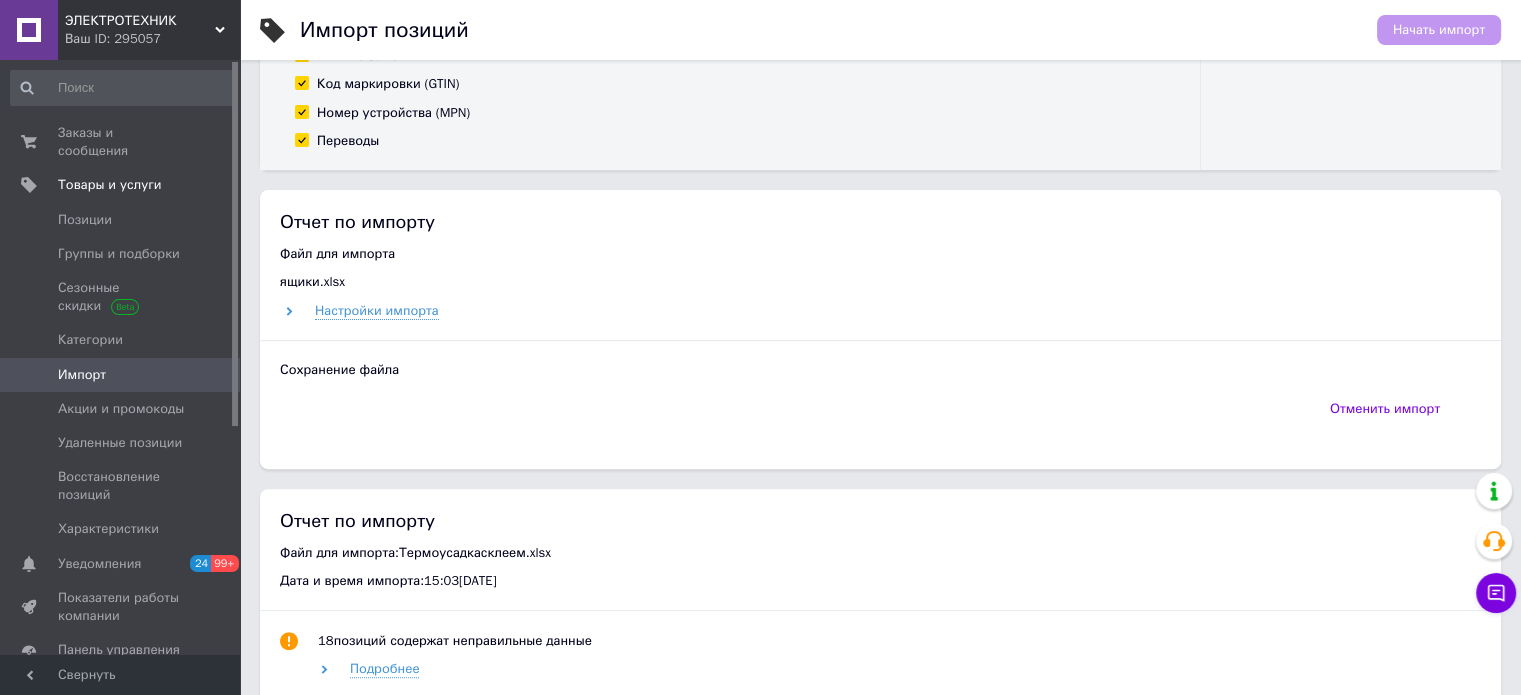 scroll, scrollTop: 515, scrollLeft: 0, axis: vertical 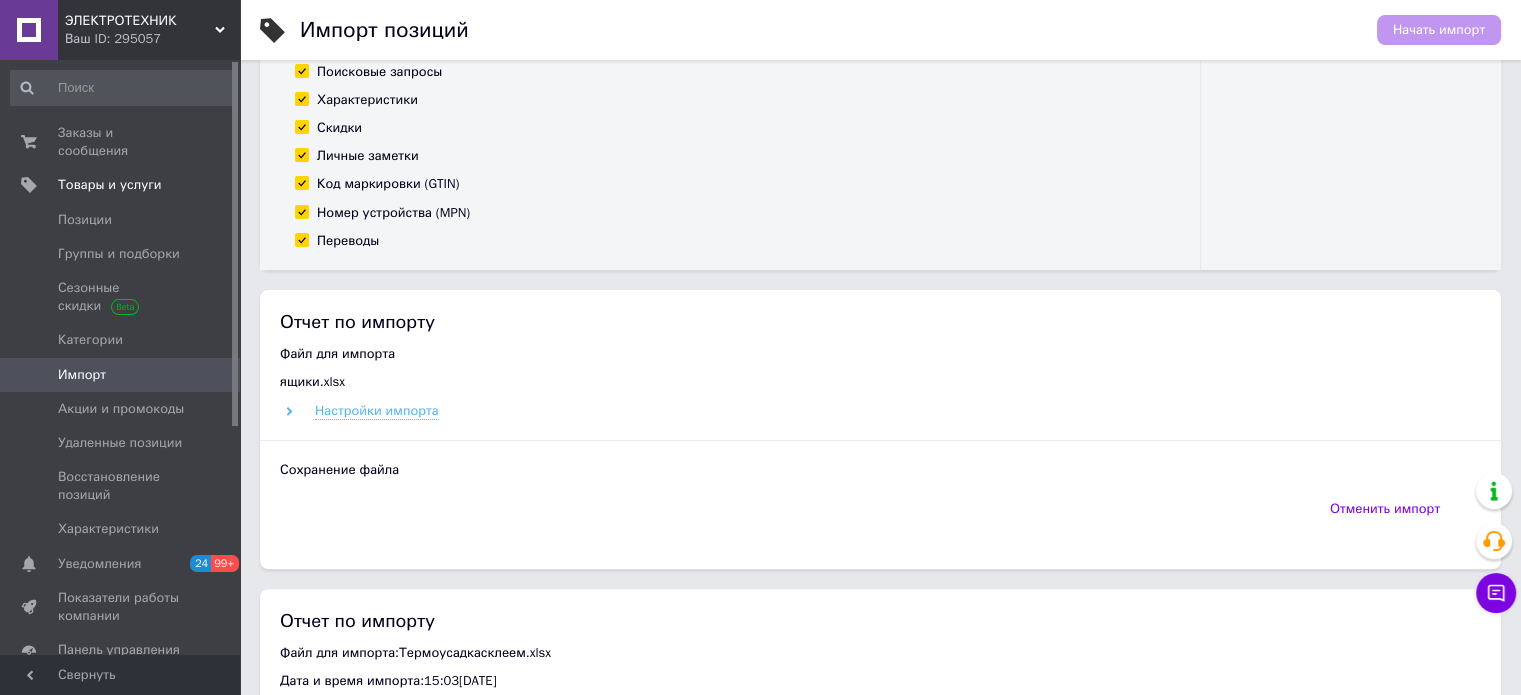 click on "Настройки импорта" at bounding box center (377, 411) 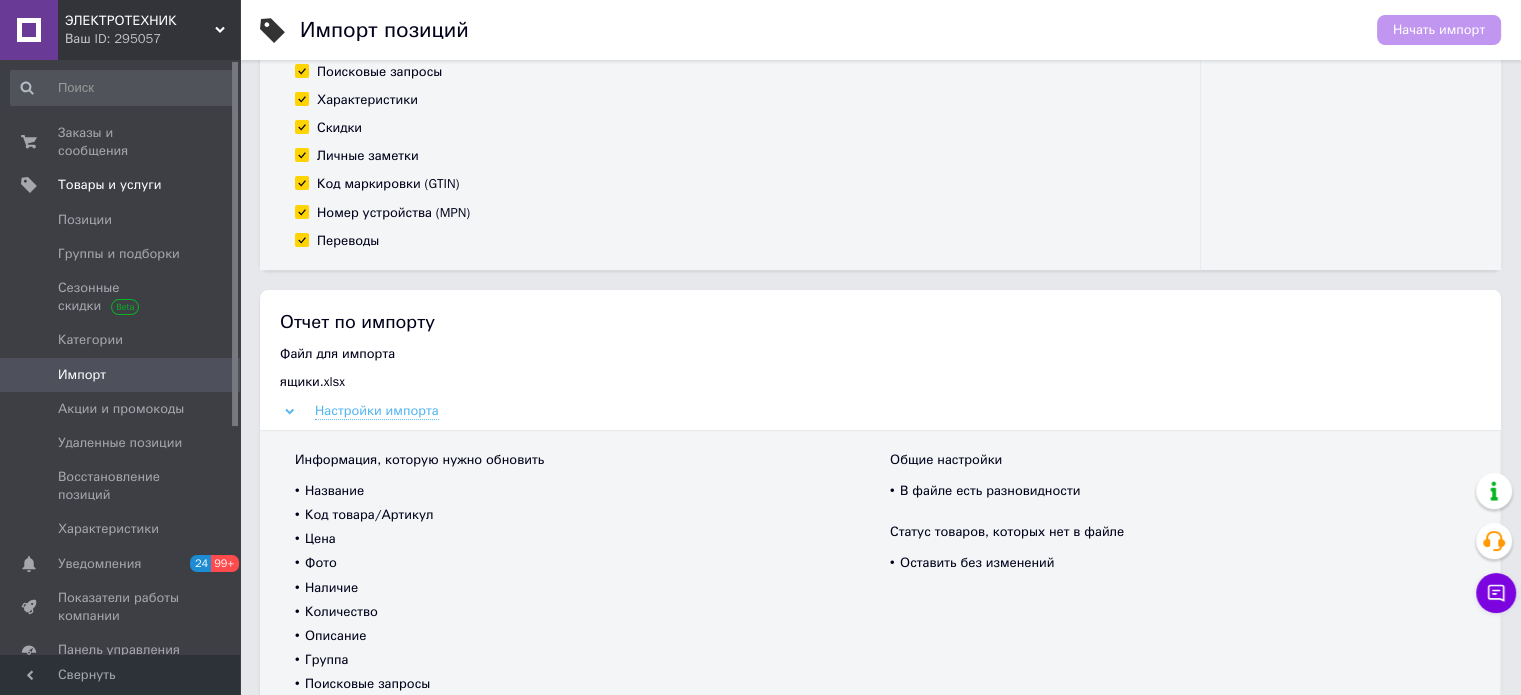 click on "Настройки импорта" at bounding box center (377, 411) 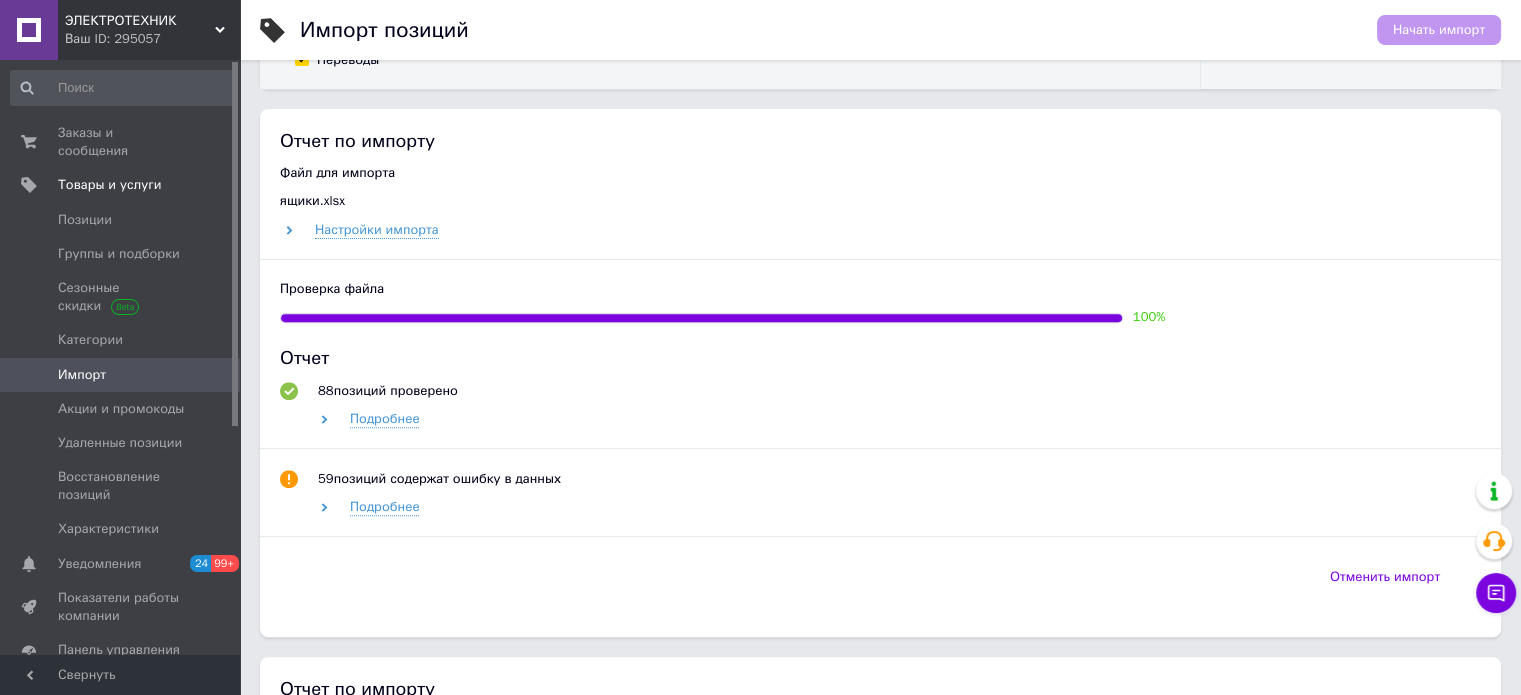 scroll, scrollTop: 715, scrollLeft: 0, axis: vertical 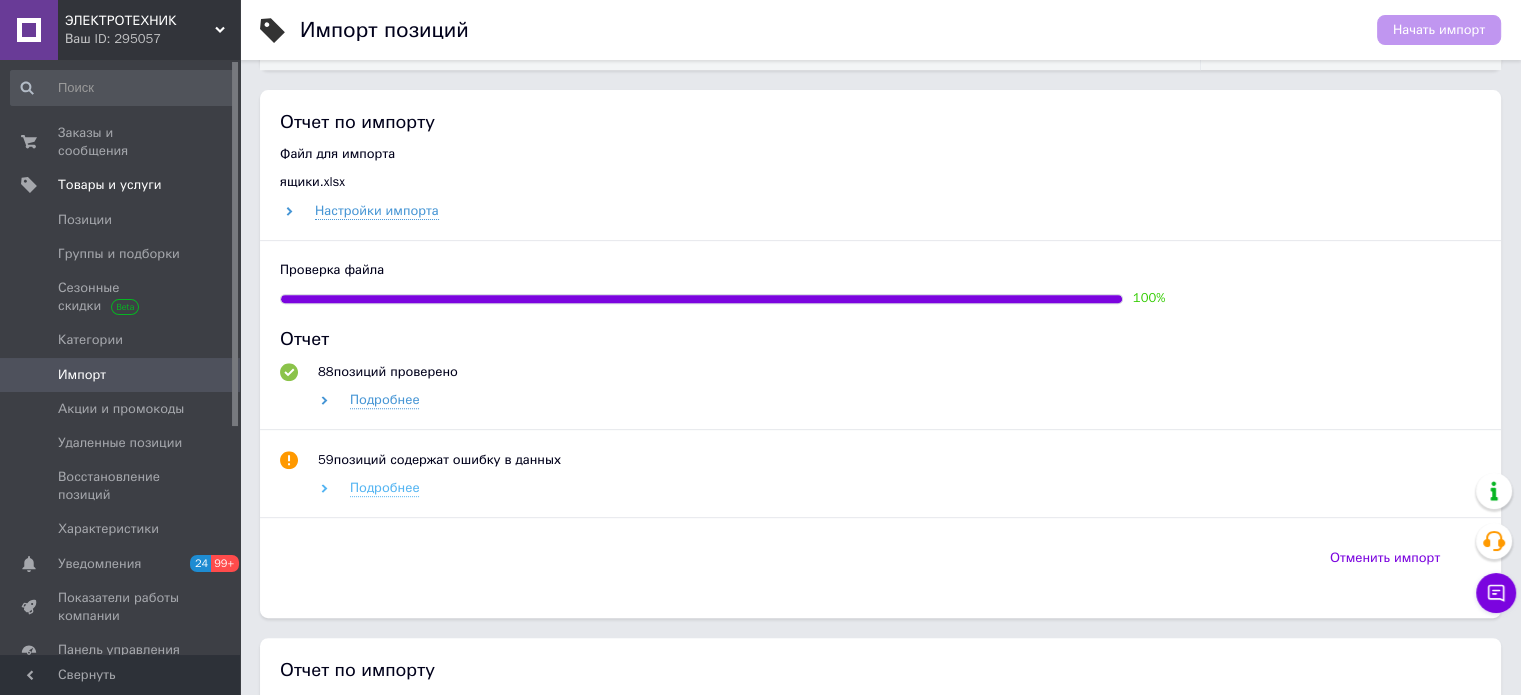 click on "Подробнее" at bounding box center (384, 488) 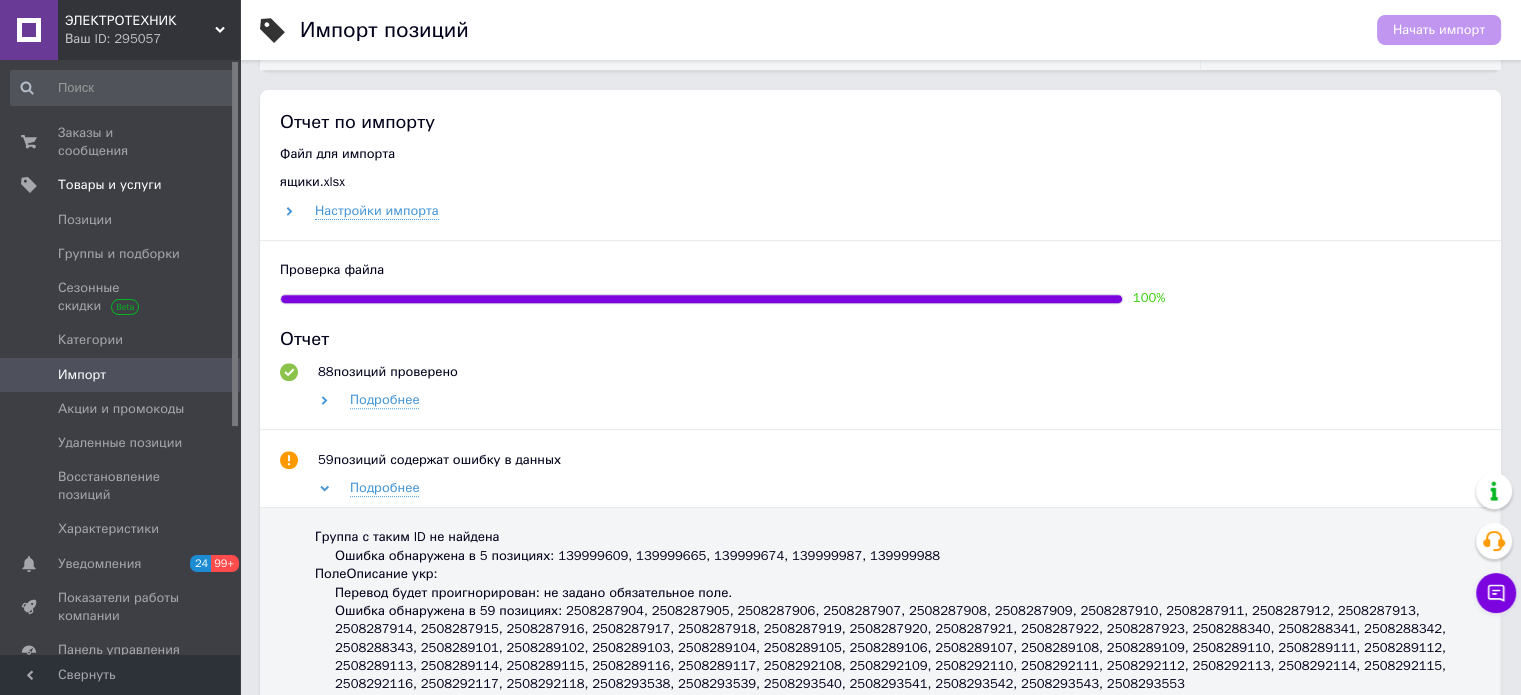 scroll, scrollTop: 815, scrollLeft: 0, axis: vertical 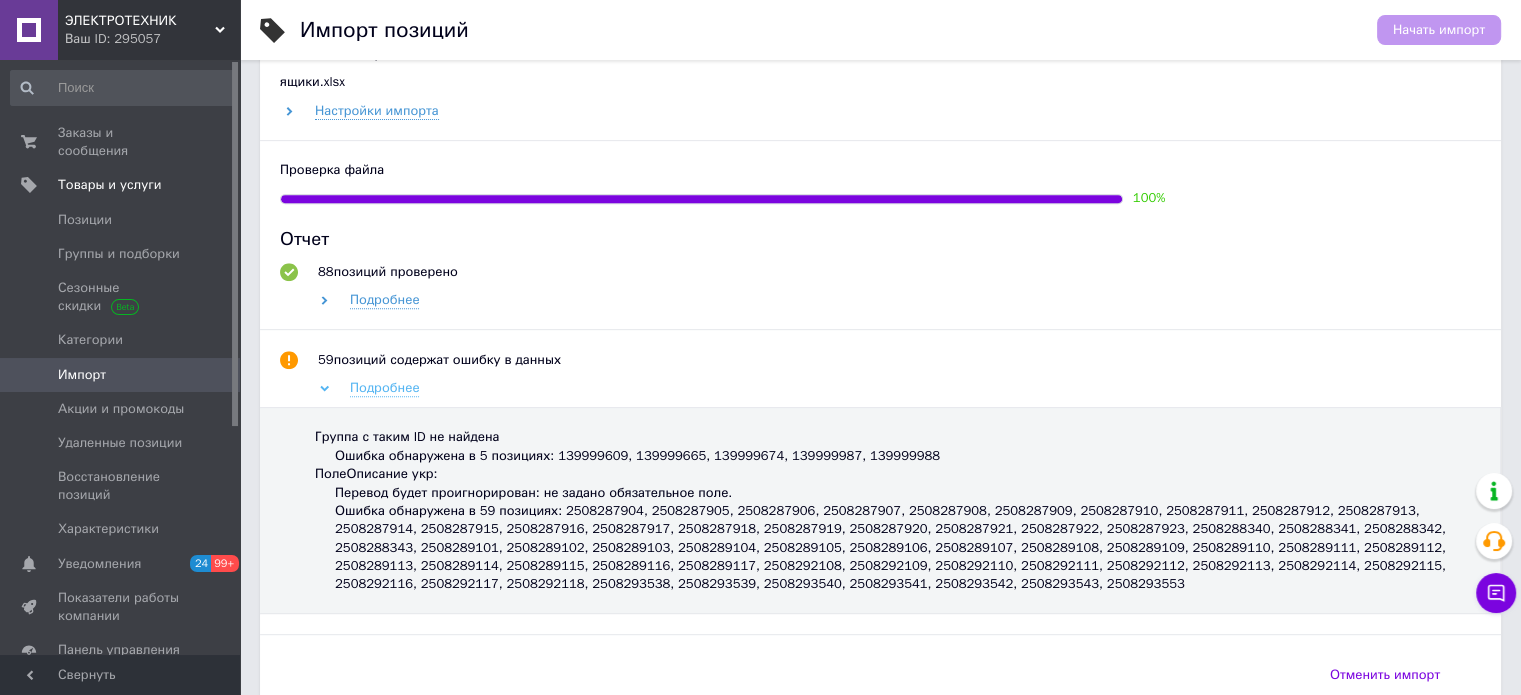 click on "Подробнее" at bounding box center [384, 388] 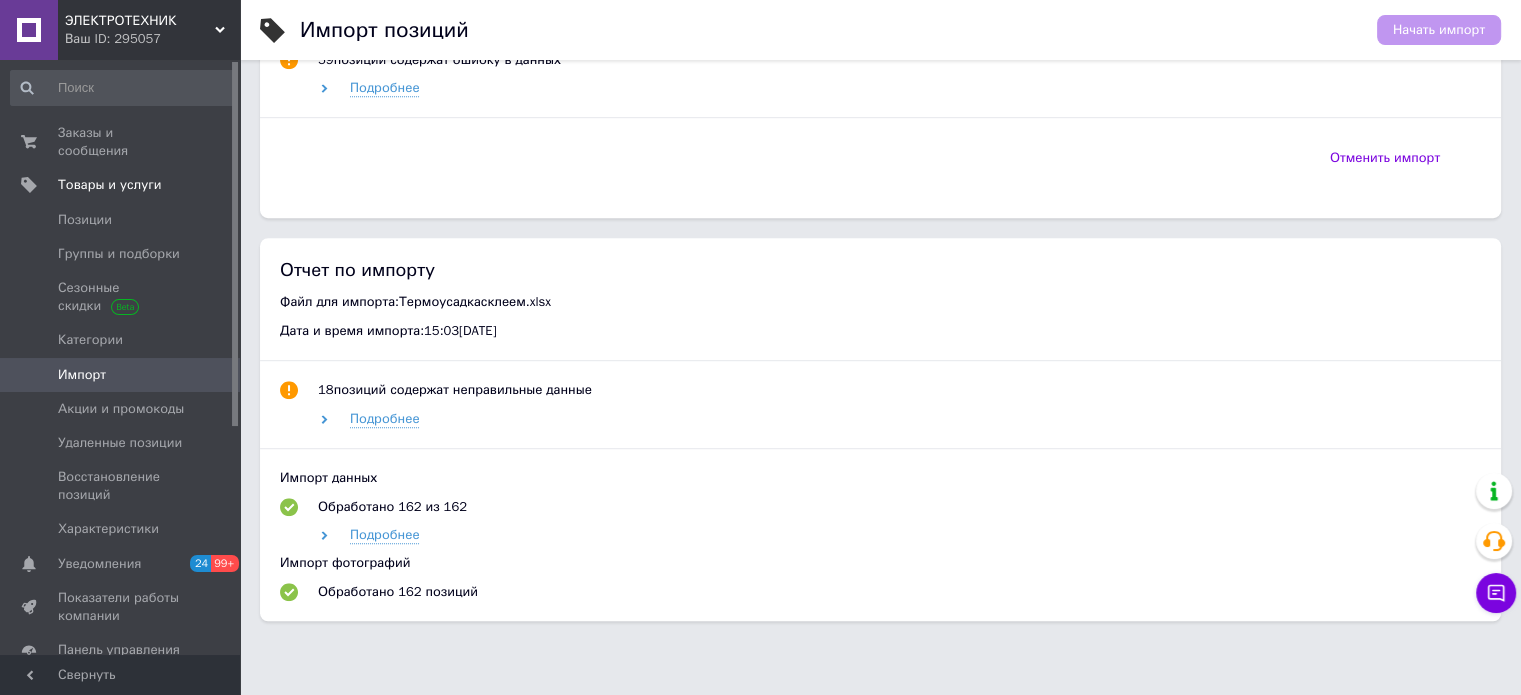 scroll, scrollTop: 1015, scrollLeft: 0, axis: vertical 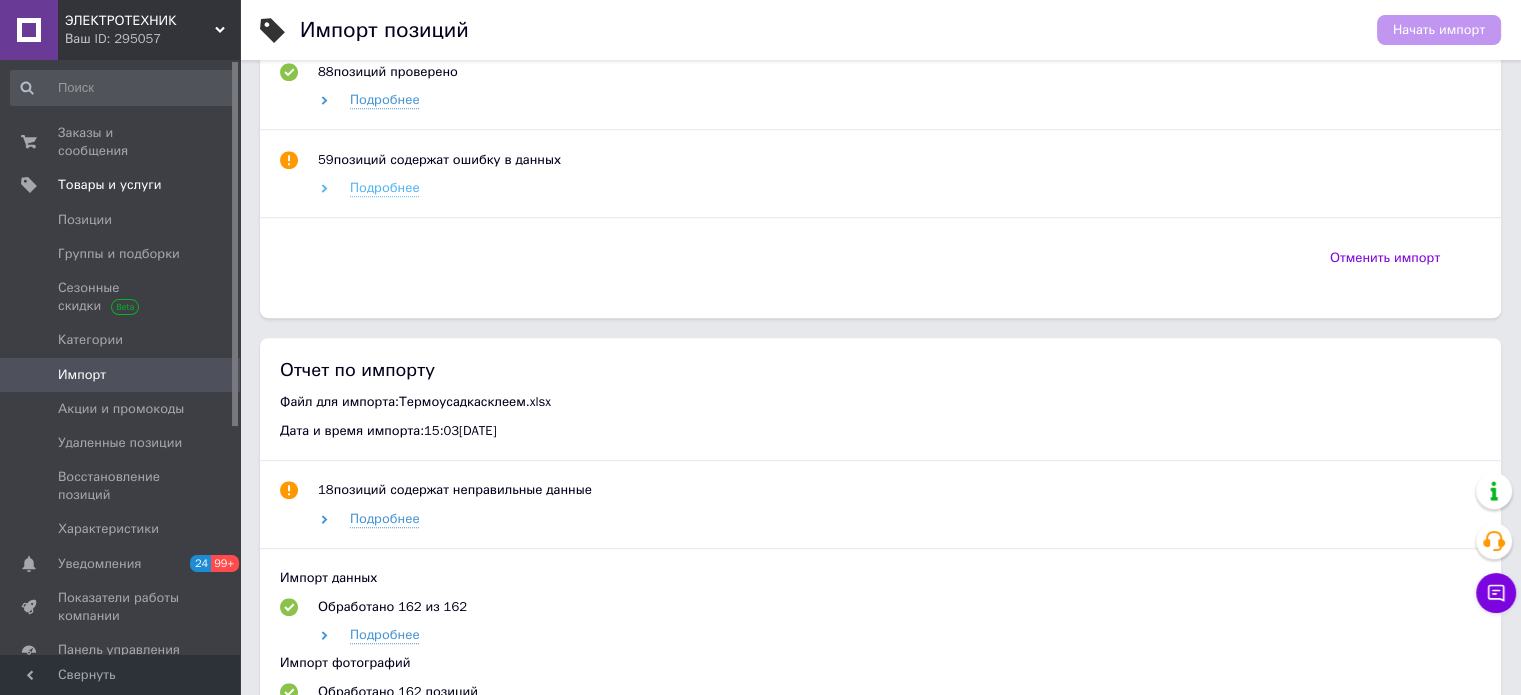 click on "Подробнее" at bounding box center (384, 188) 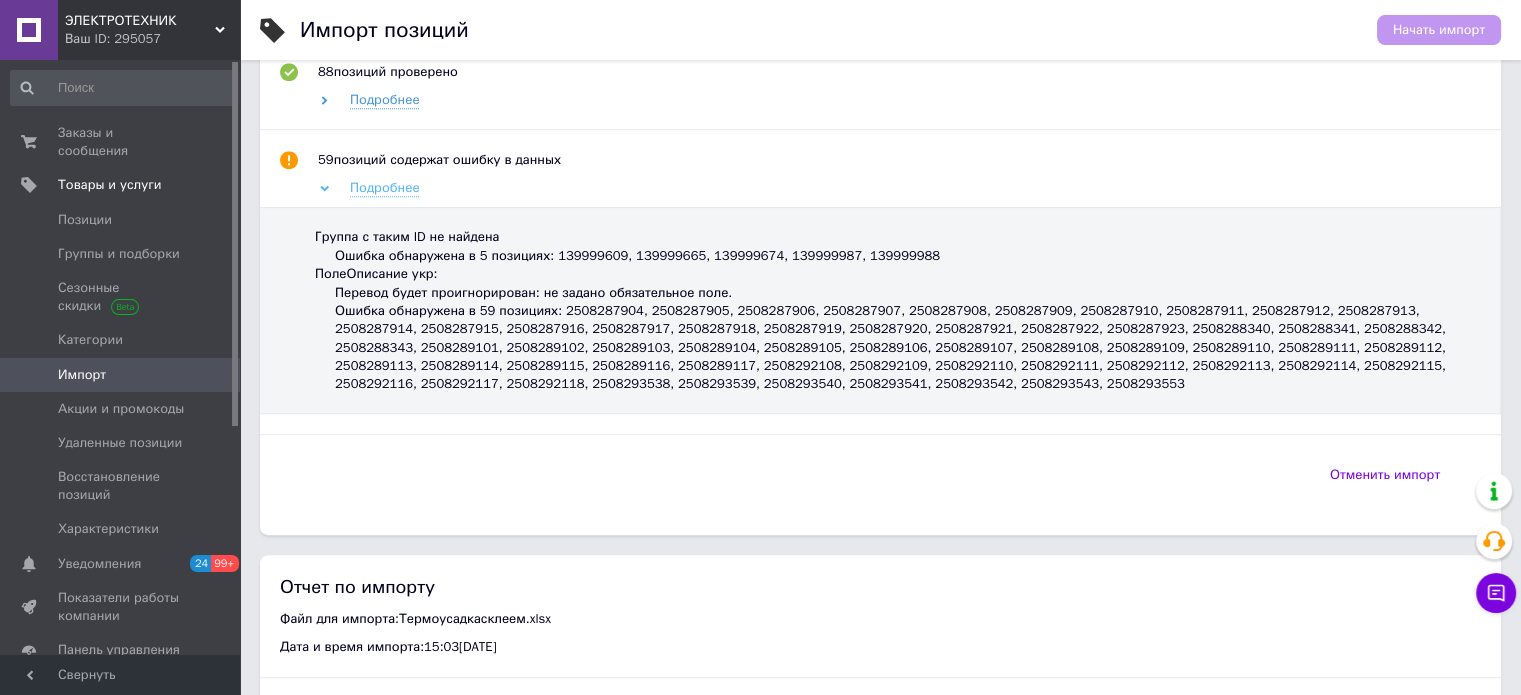 click on "Подробнее" at bounding box center [384, 188] 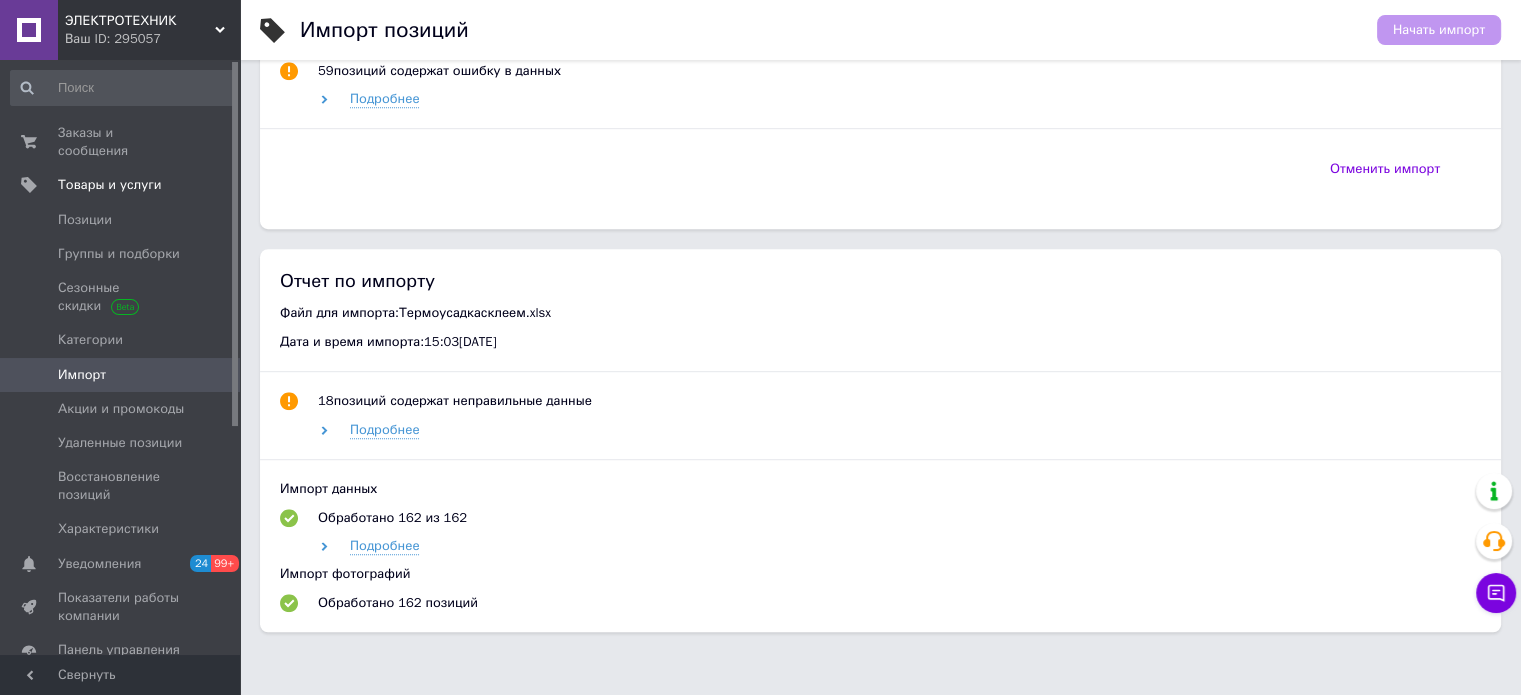 scroll, scrollTop: 1115, scrollLeft: 0, axis: vertical 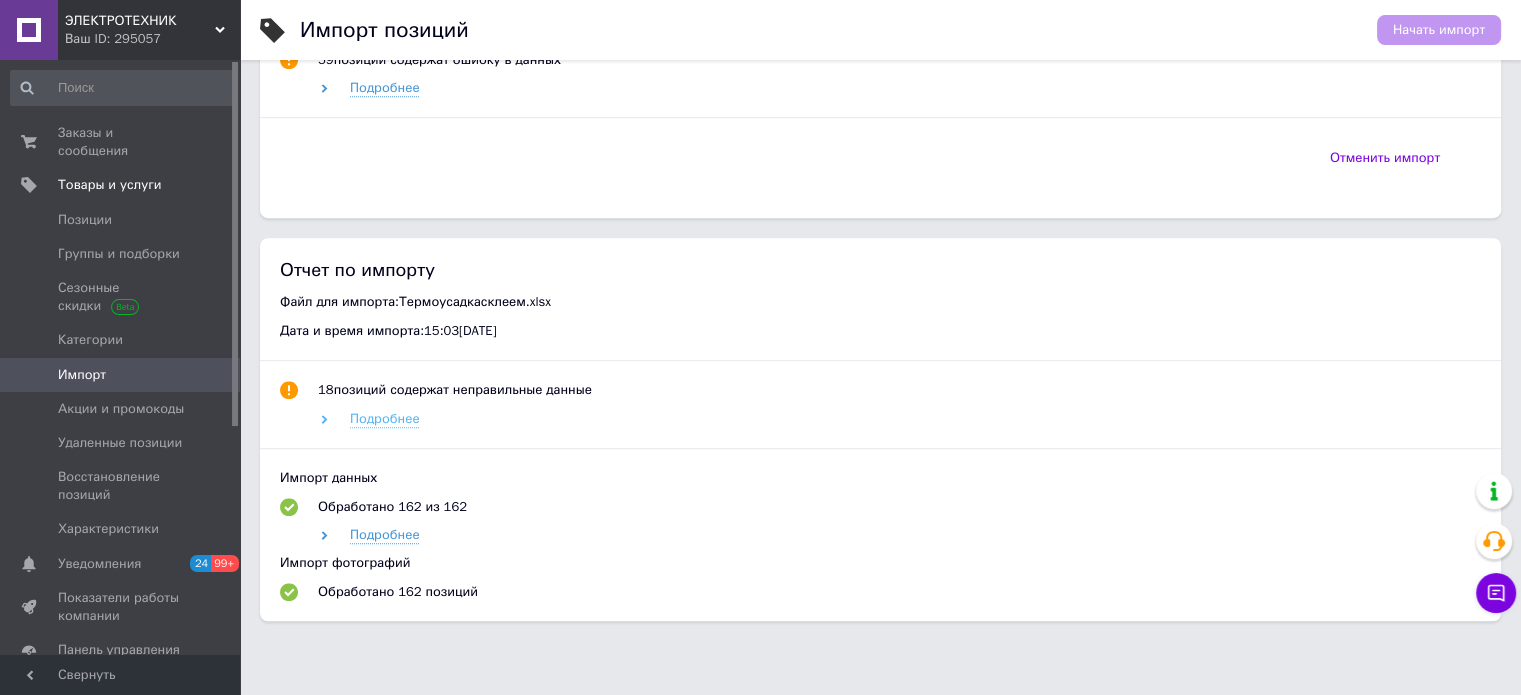 click on "Подробнее" at bounding box center (384, 419) 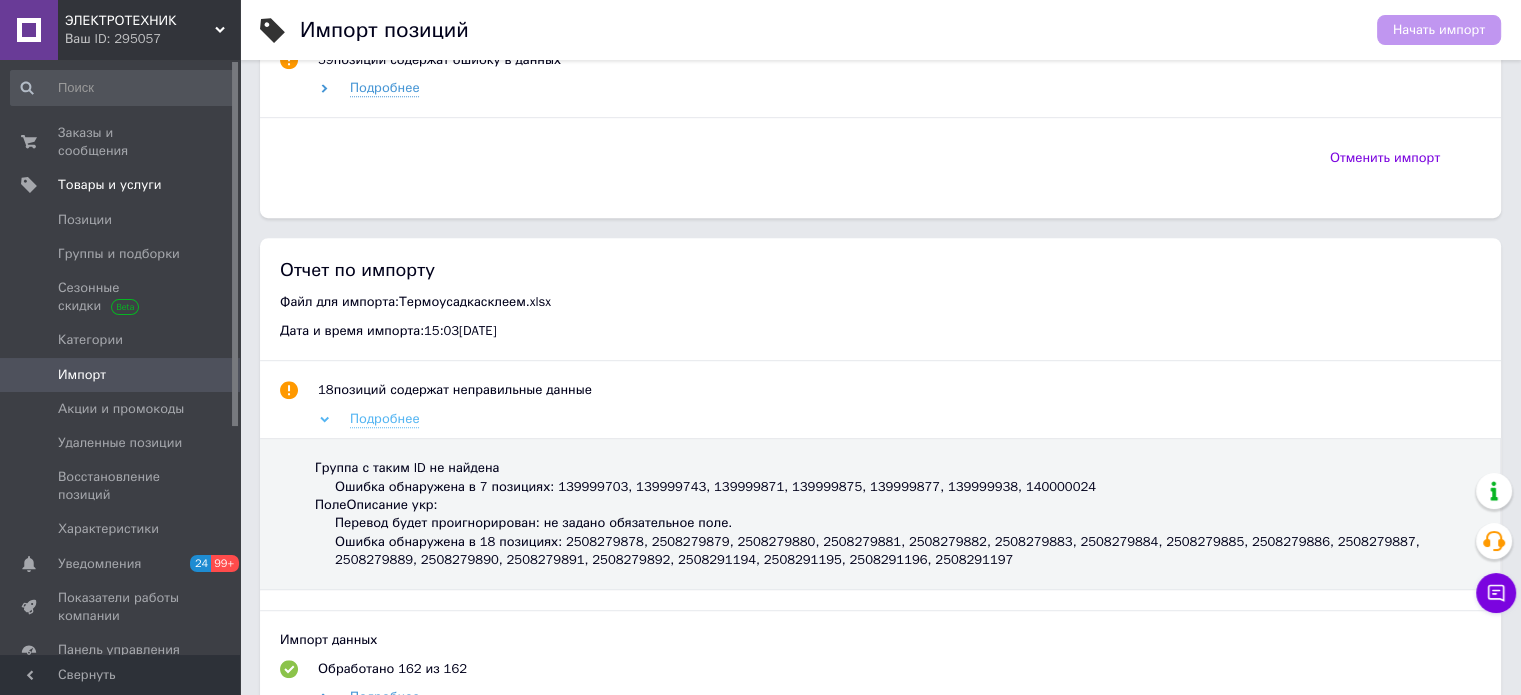 click on "Подробнее" at bounding box center [384, 419] 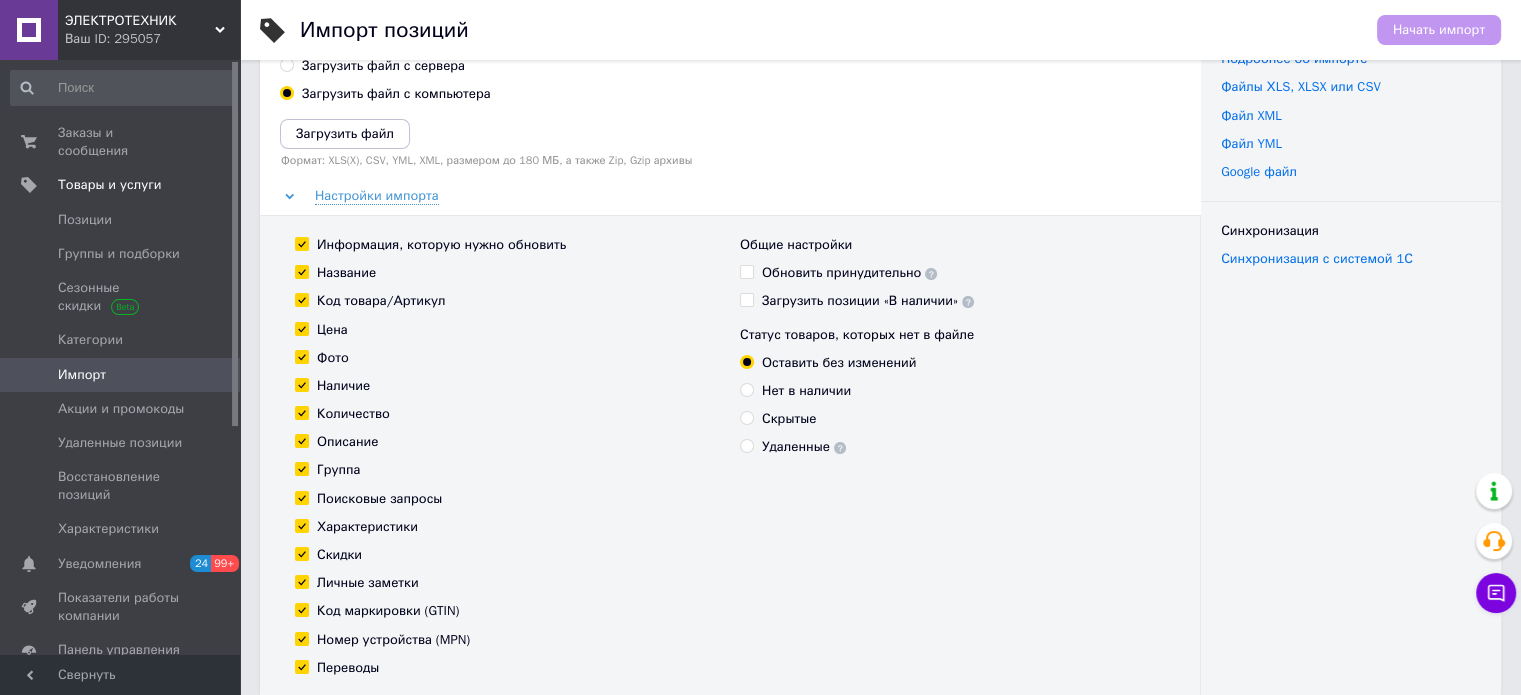 scroll, scrollTop: 15, scrollLeft: 0, axis: vertical 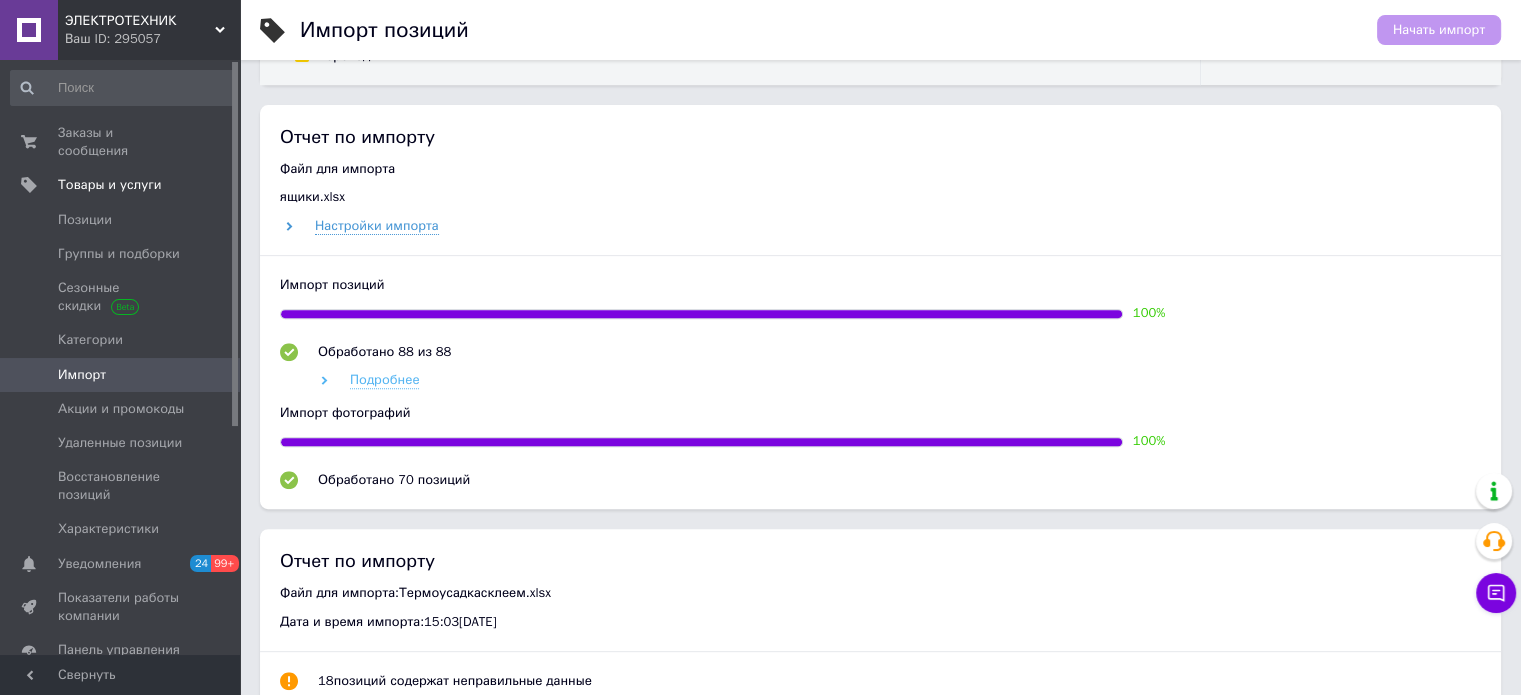 click on "Подробнее" at bounding box center (384, 380) 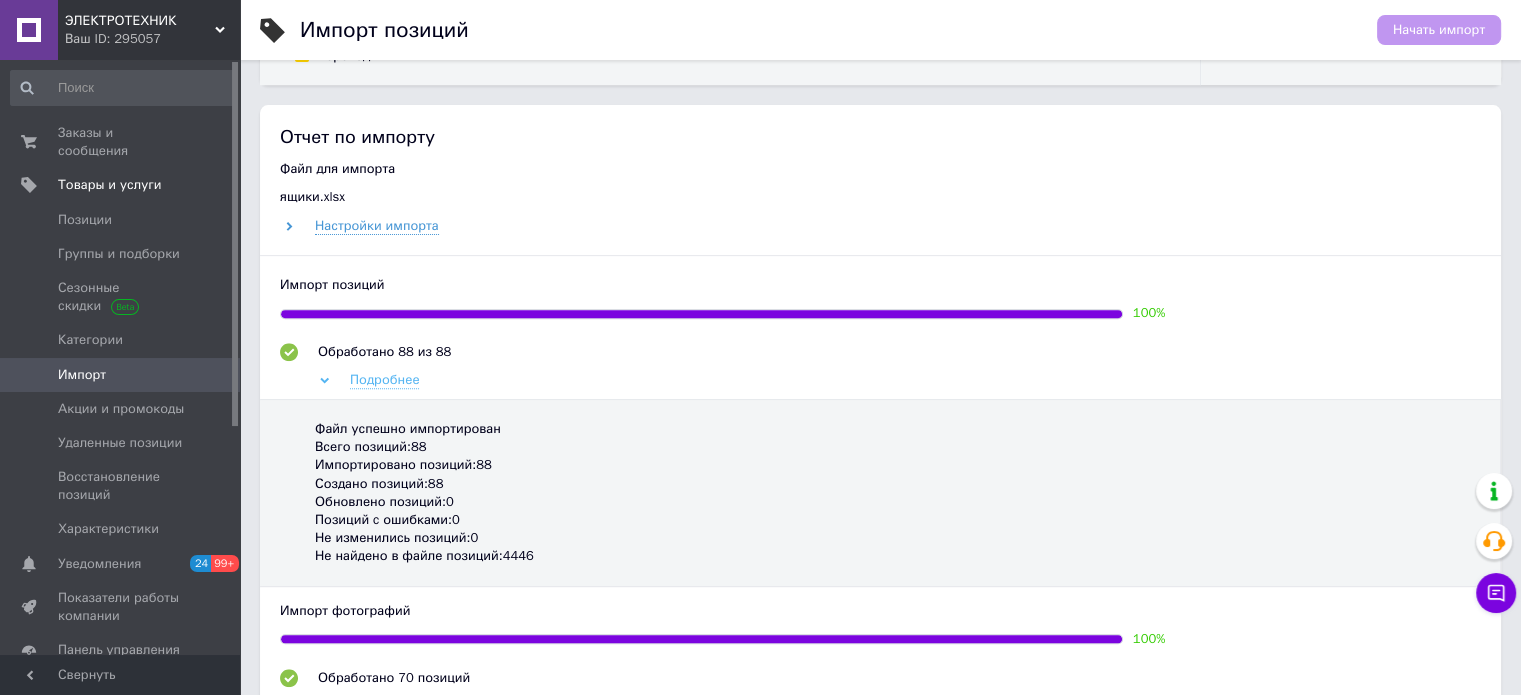 click on "Подробнее" at bounding box center (384, 380) 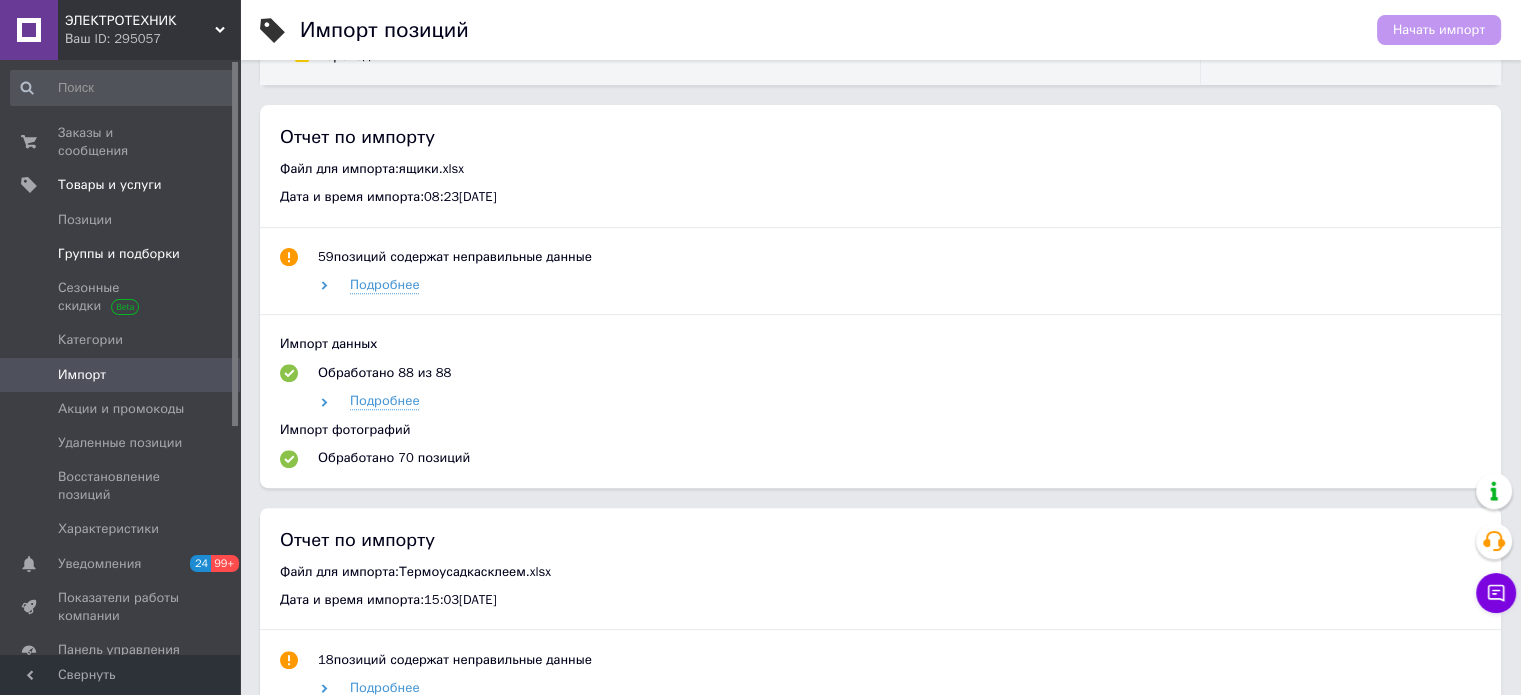 click on "Группы и подборки" at bounding box center (119, 254) 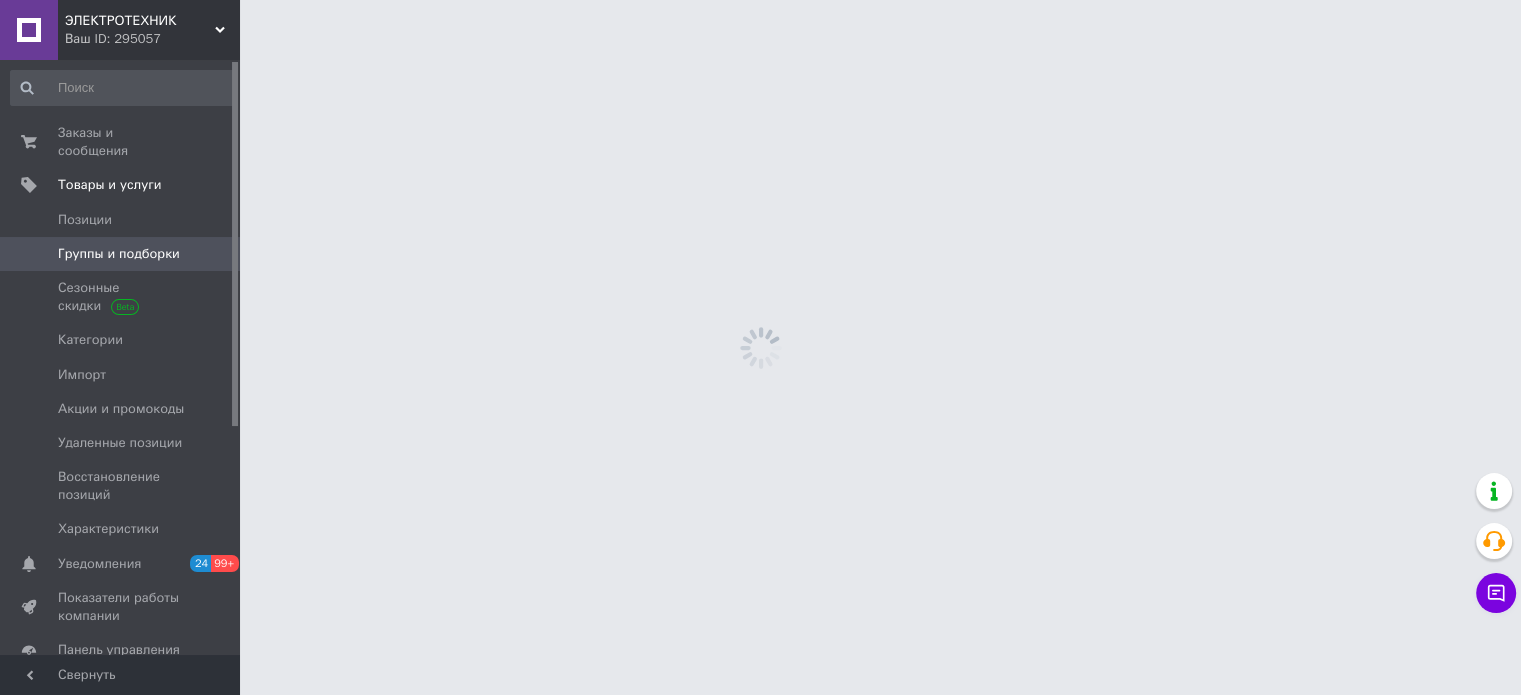 scroll, scrollTop: 0, scrollLeft: 0, axis: both 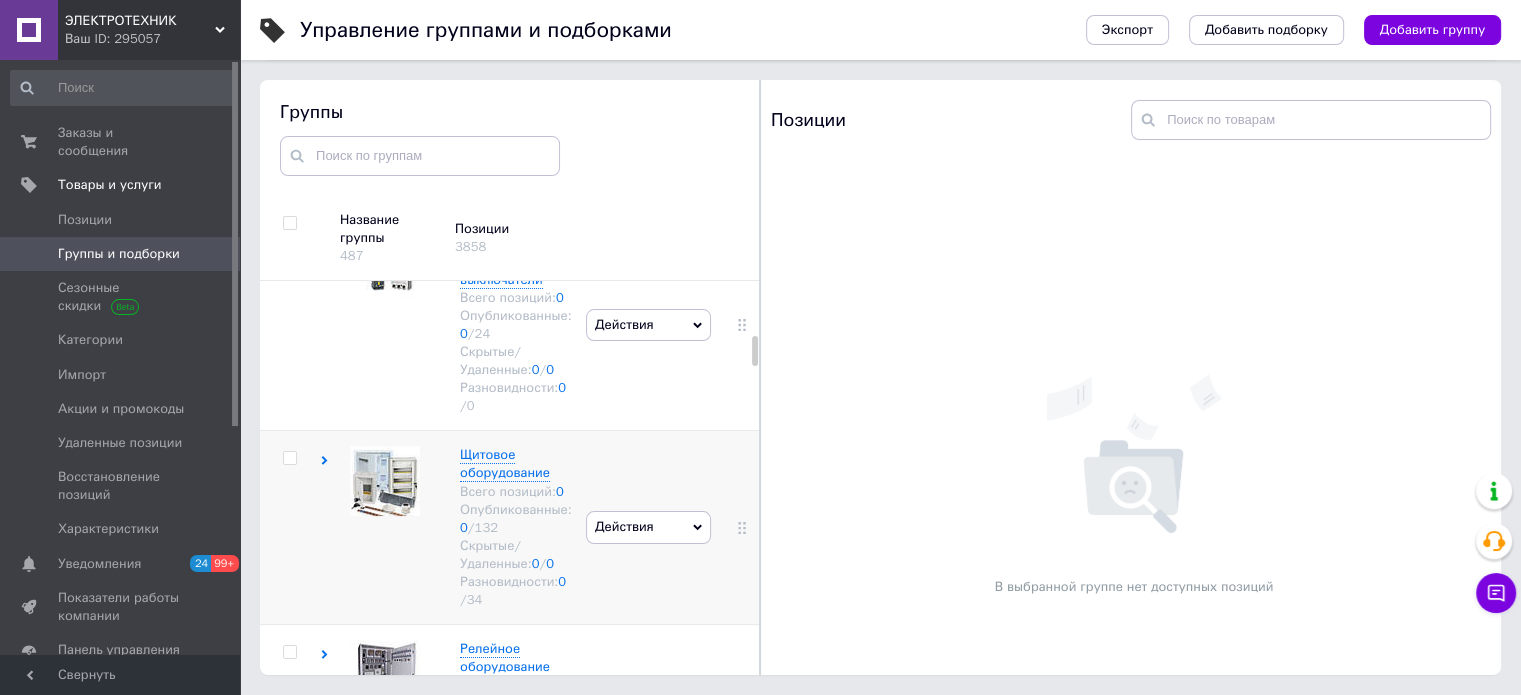 click on "Щитовое оборудование Всего позиций:  0 Опубликованные:  0  /  132 Скрытые/Удаленные:  0  /  0 Разновидности:  0  /  34" at bounding box center (450, 528) 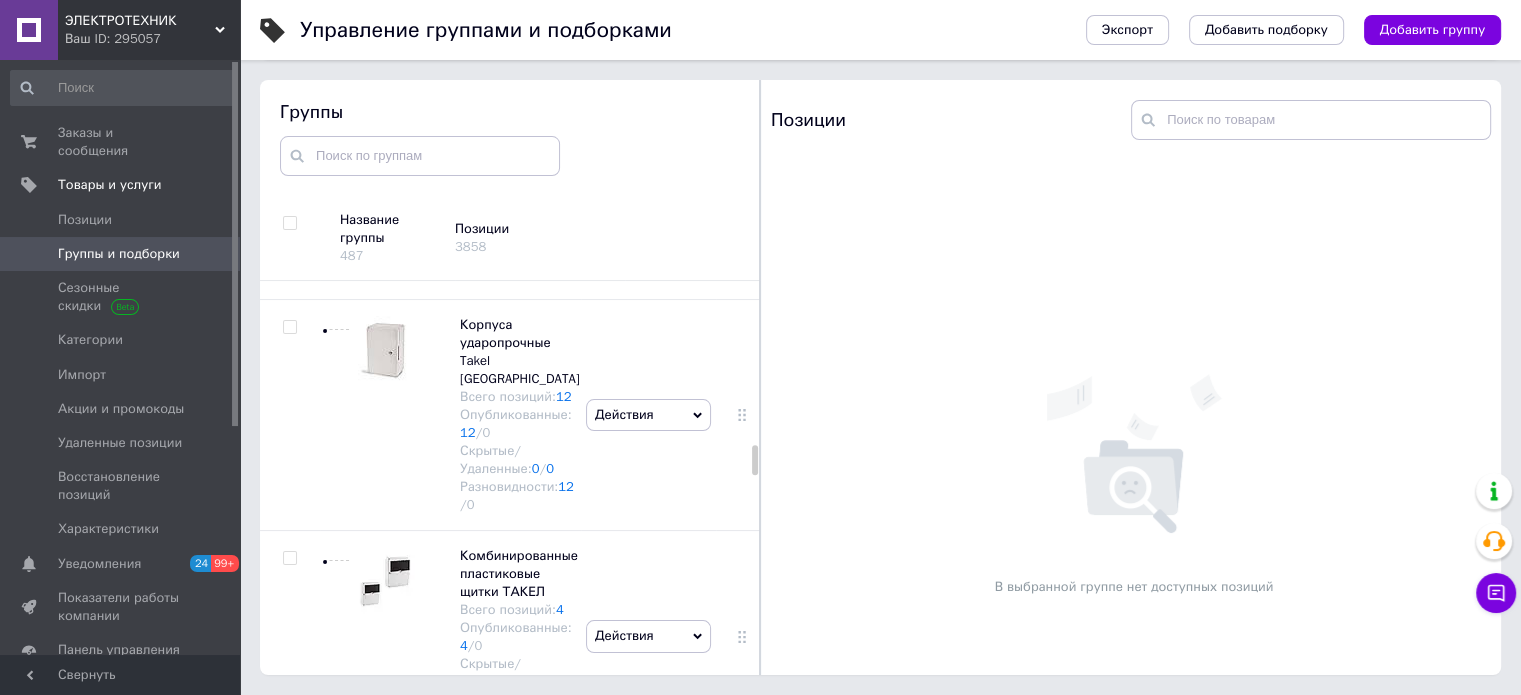 scroll, scrollTop: 4200, scrollLeft: 0, axis: vertical 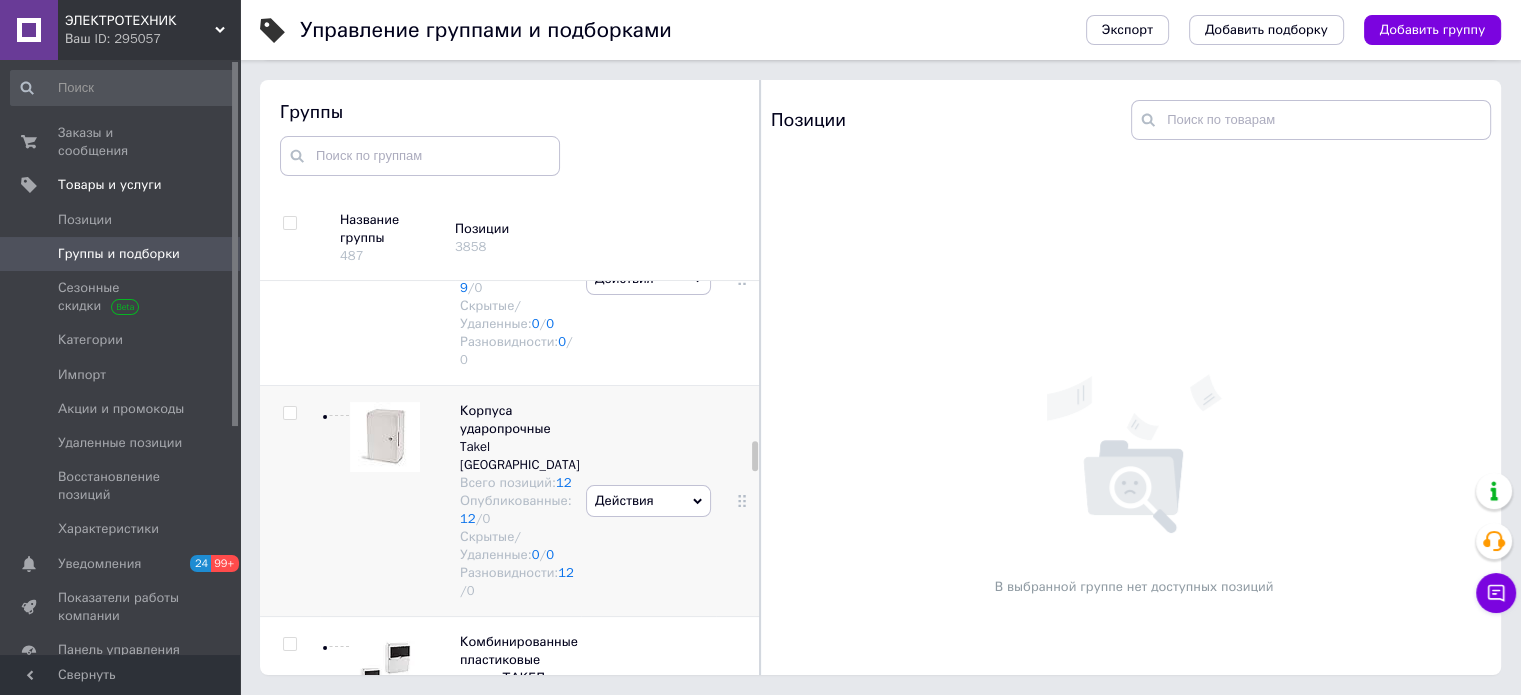 click at bounding box center (289, 413) 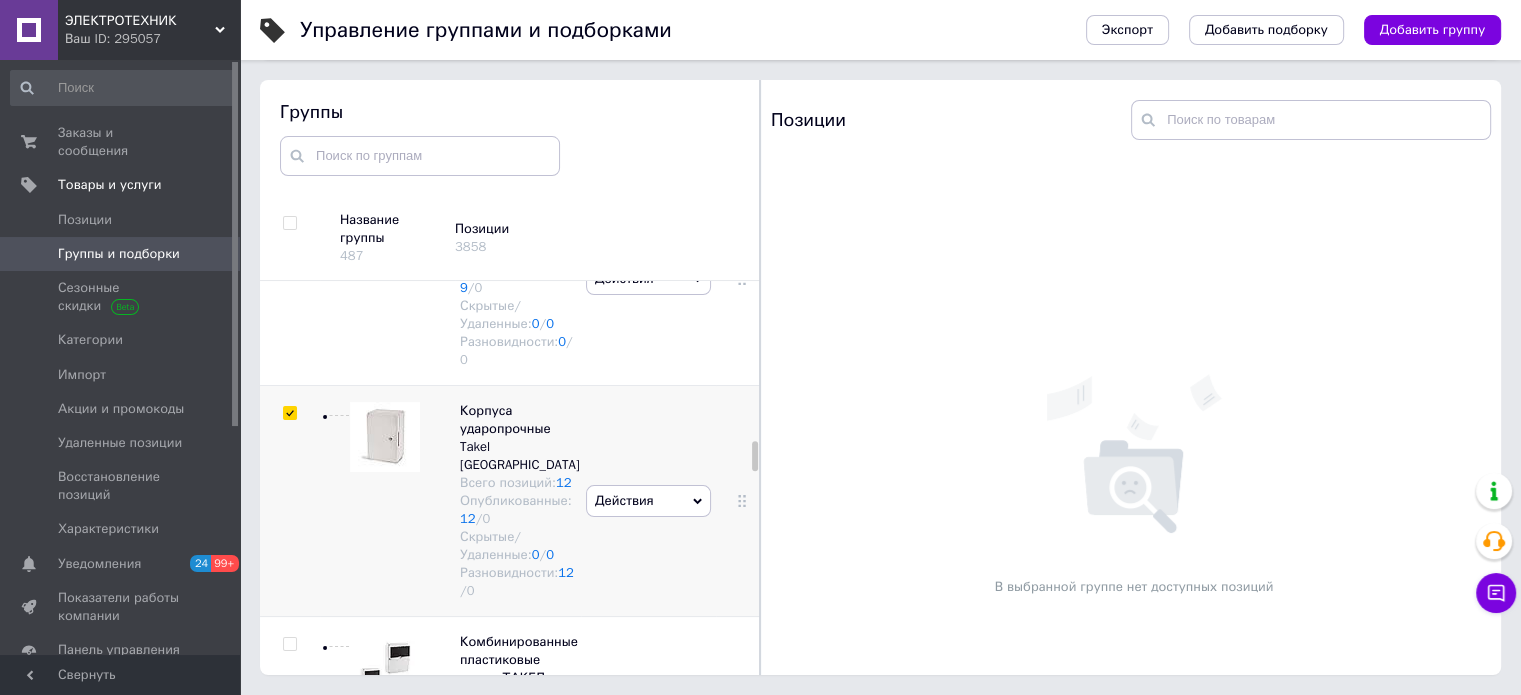 checkbox on "true" 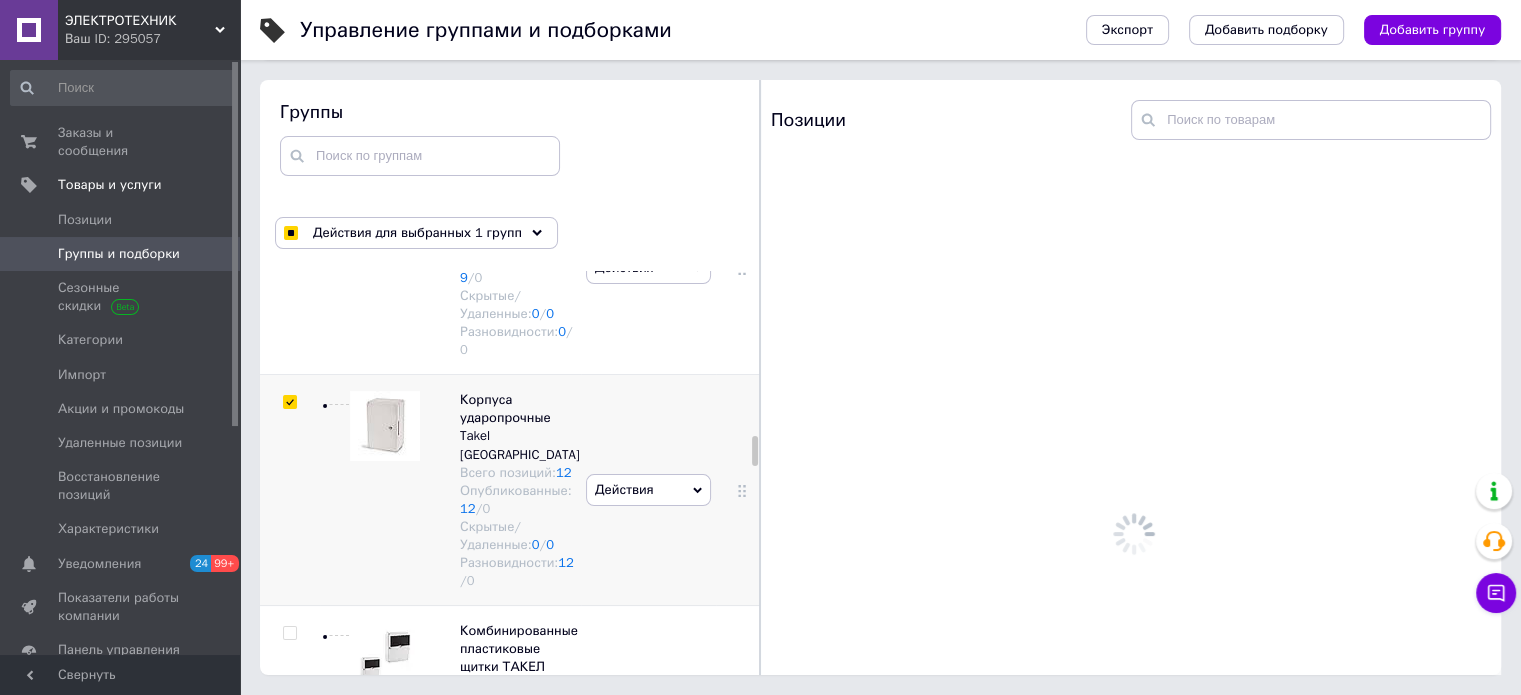 click on "Действия" at bounding box center (648, 490) 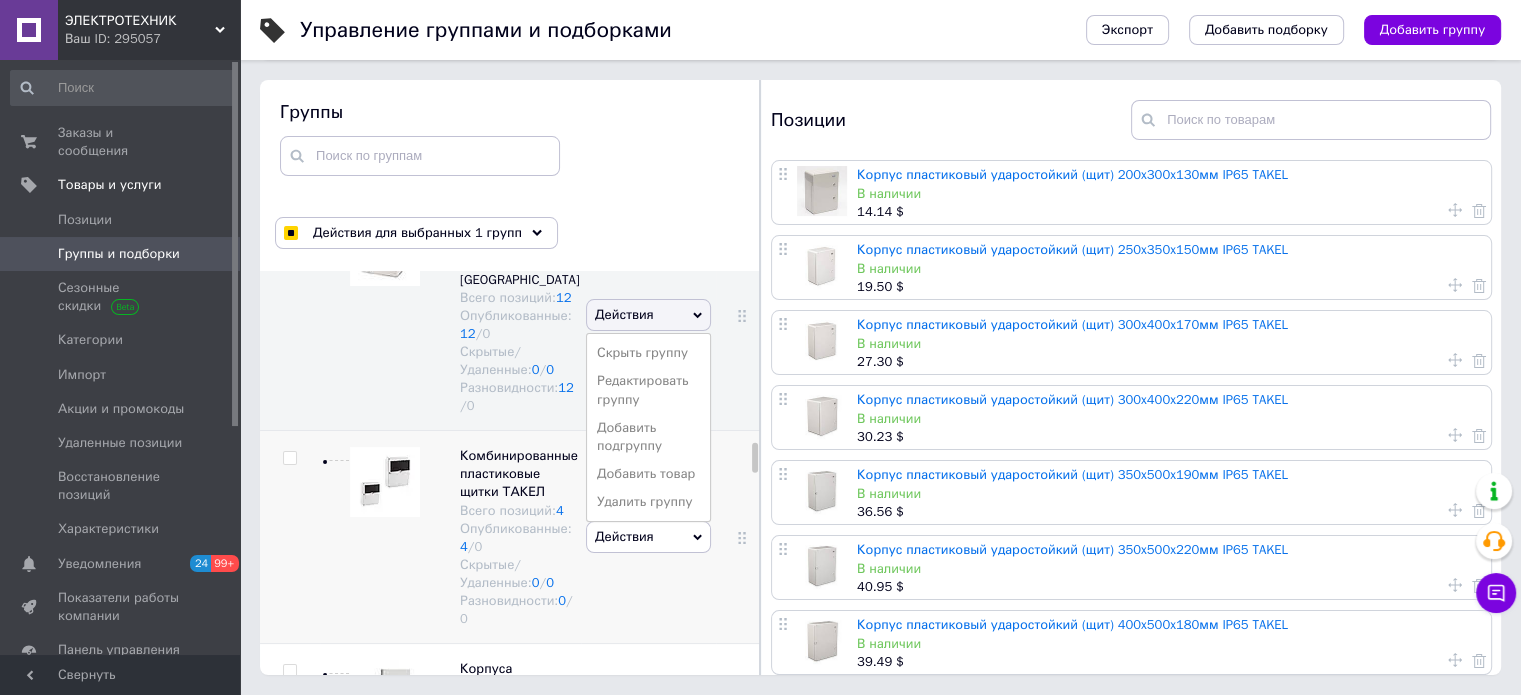 scroll, scrollTop: 4400, scrollLeft: 0, axis: vertical 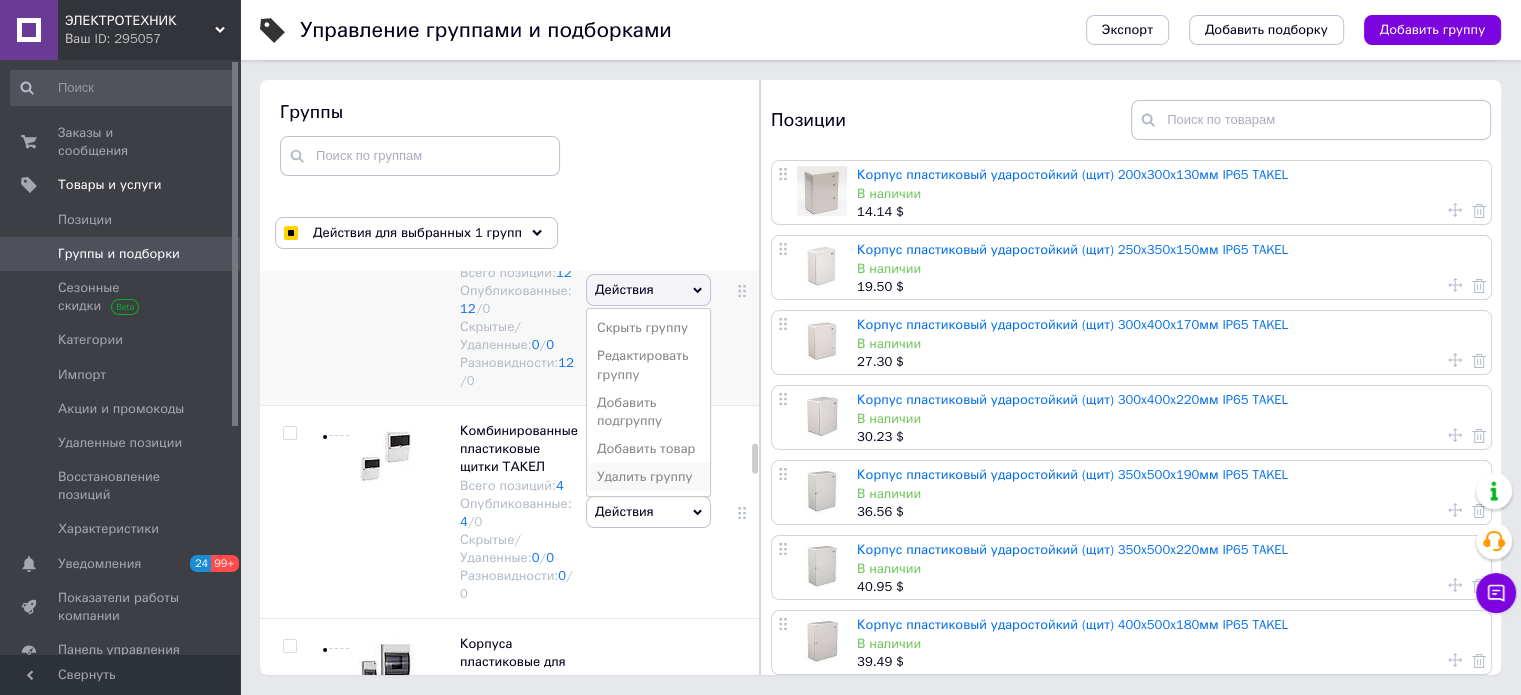 click on "Удалить группу" at bounding box center [648, 477] 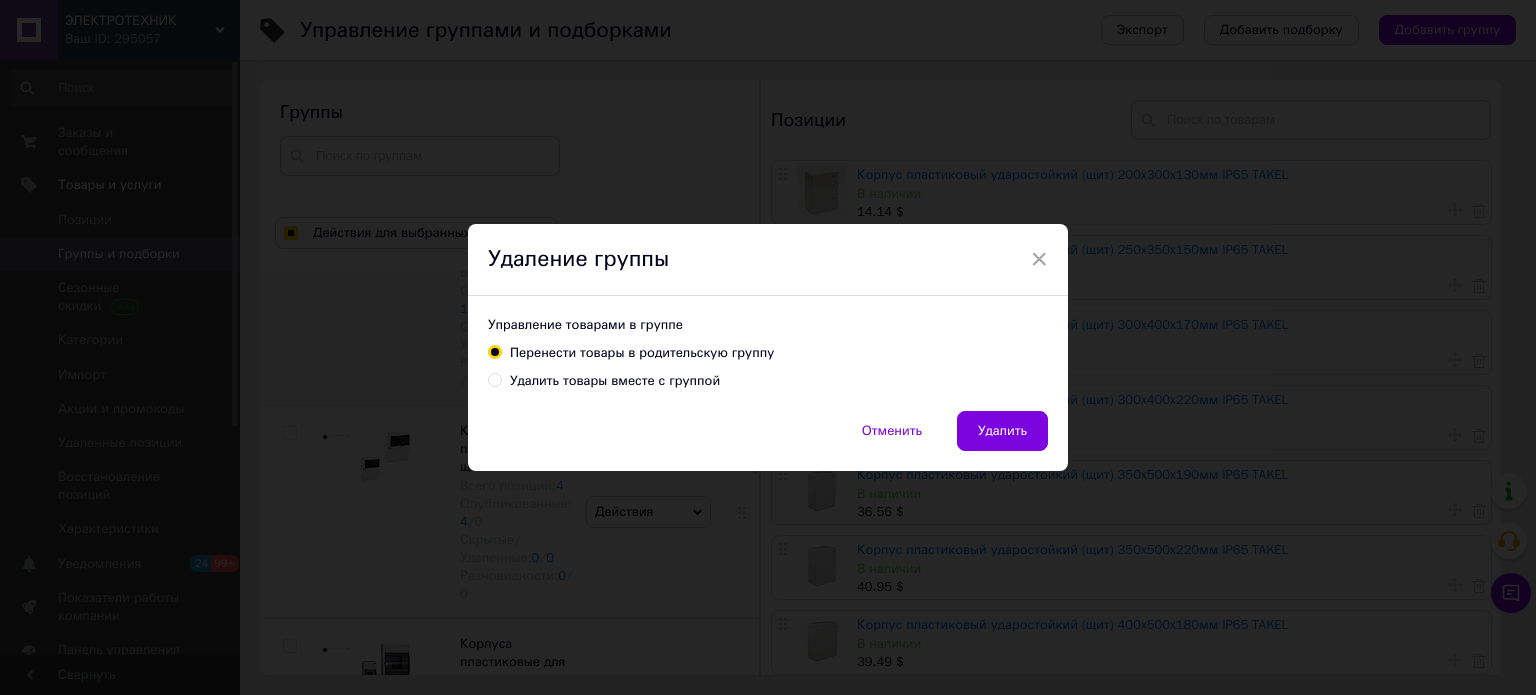 click on "Удалить товары вместе с группой" at bounding box center [615, 381] 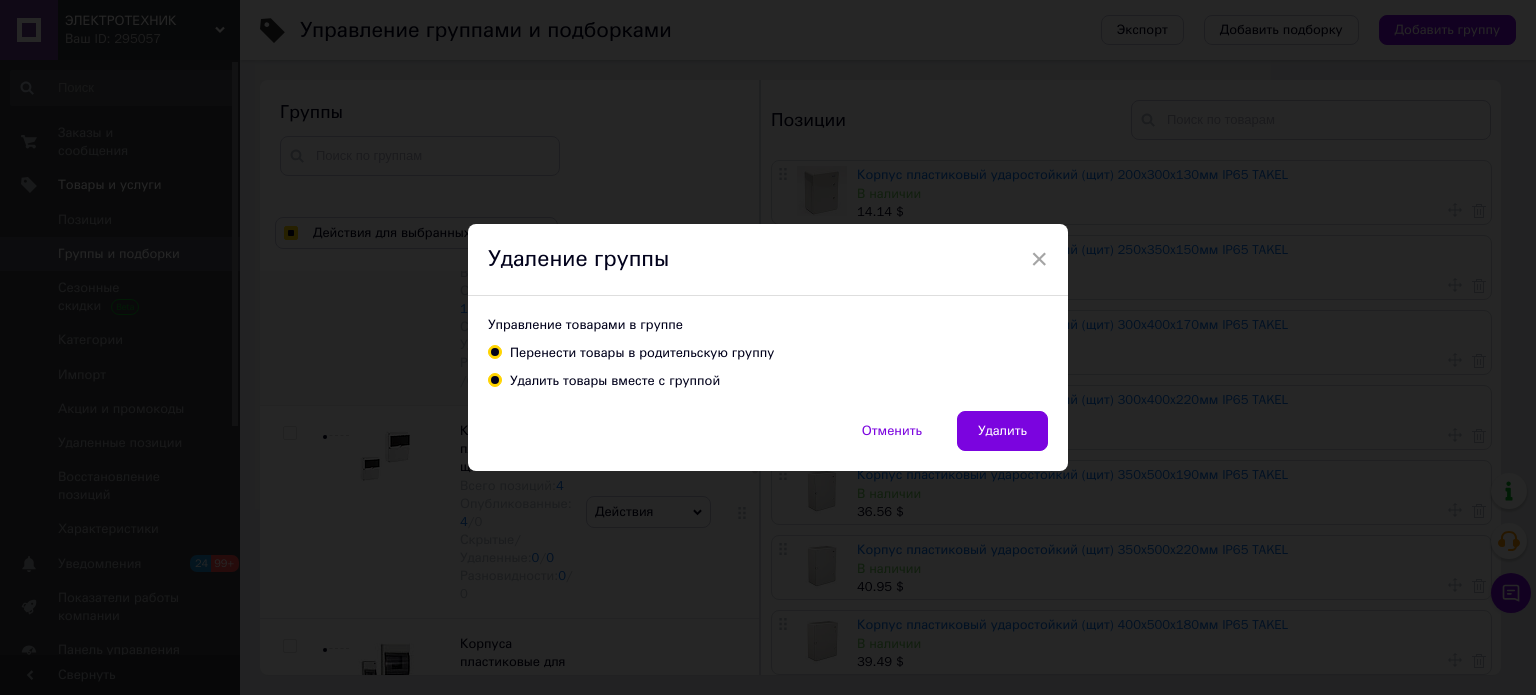 radio on "true" 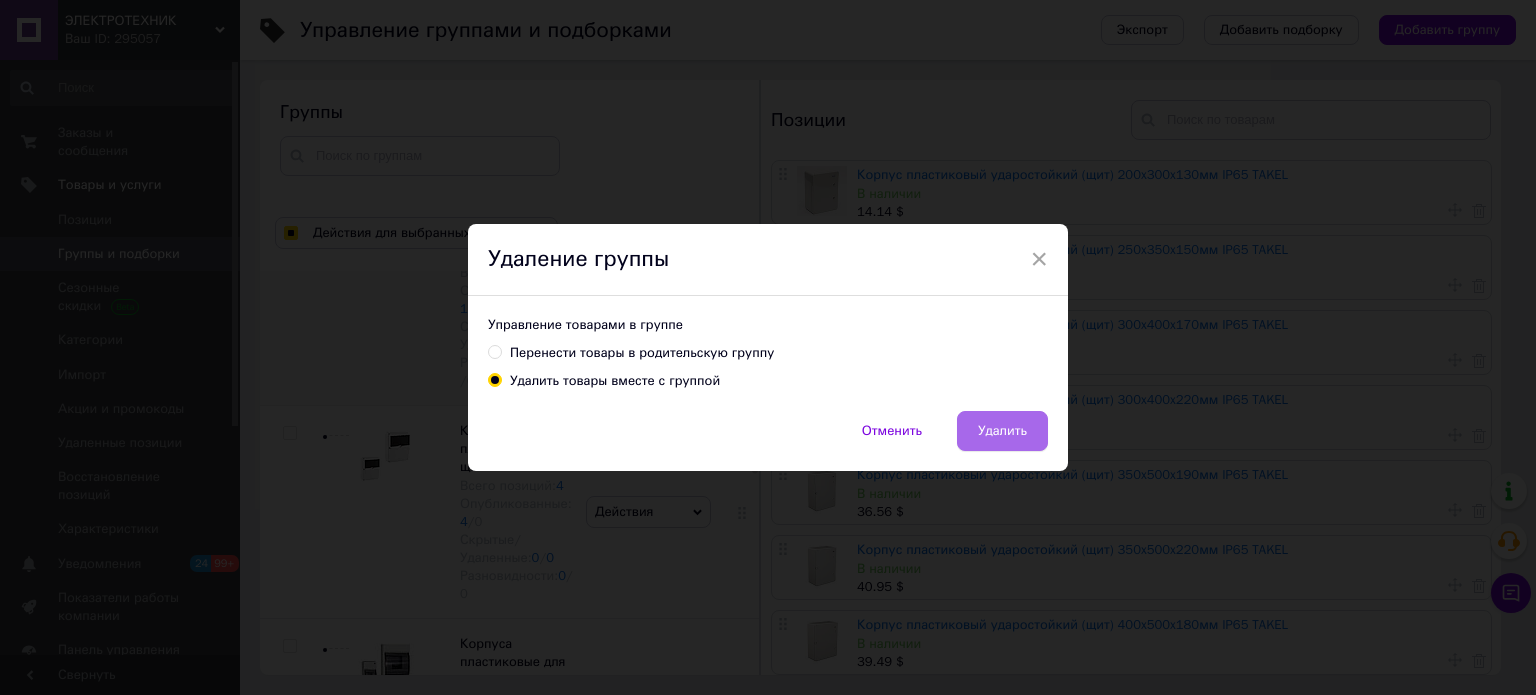 click on "Удалить" at bounding box center [1002, 431] 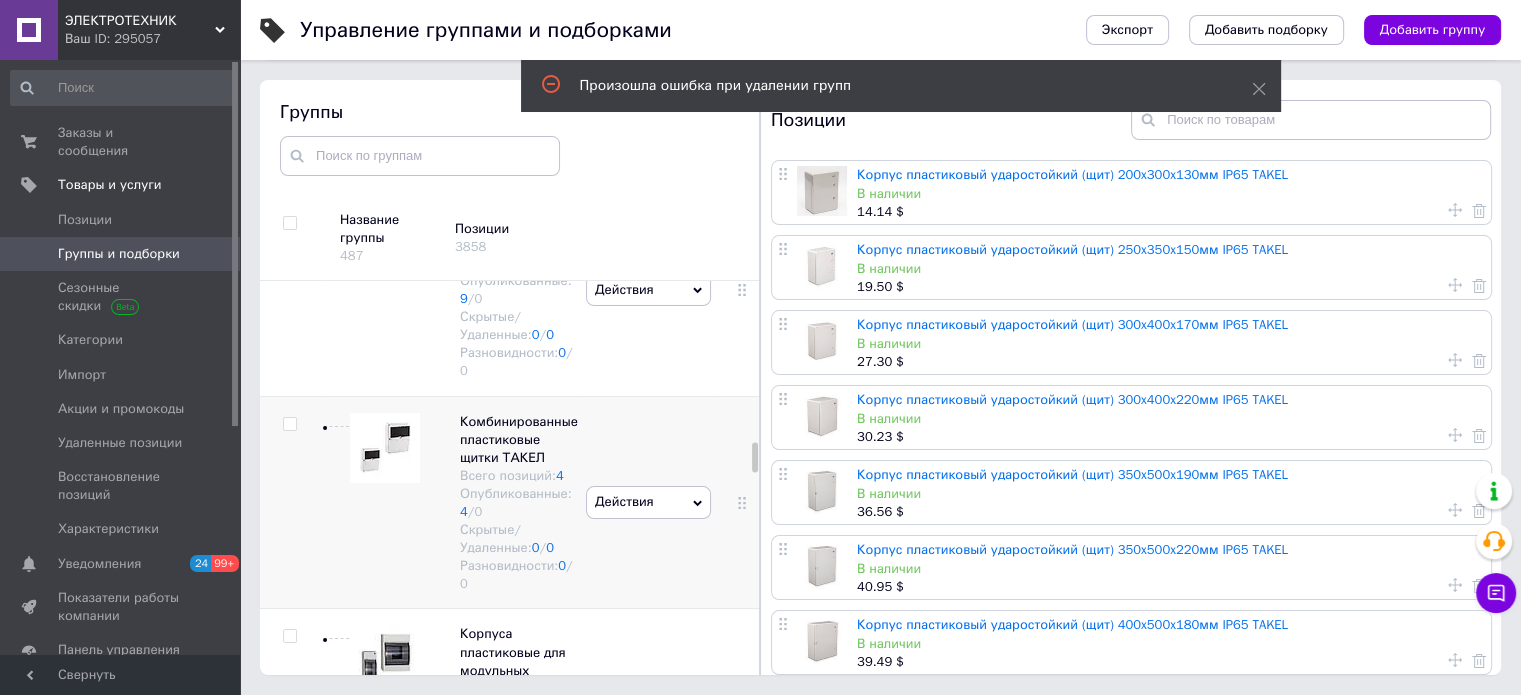 scroll, scrollTop: 4100, scrollLeft: 0, axis: vertical 